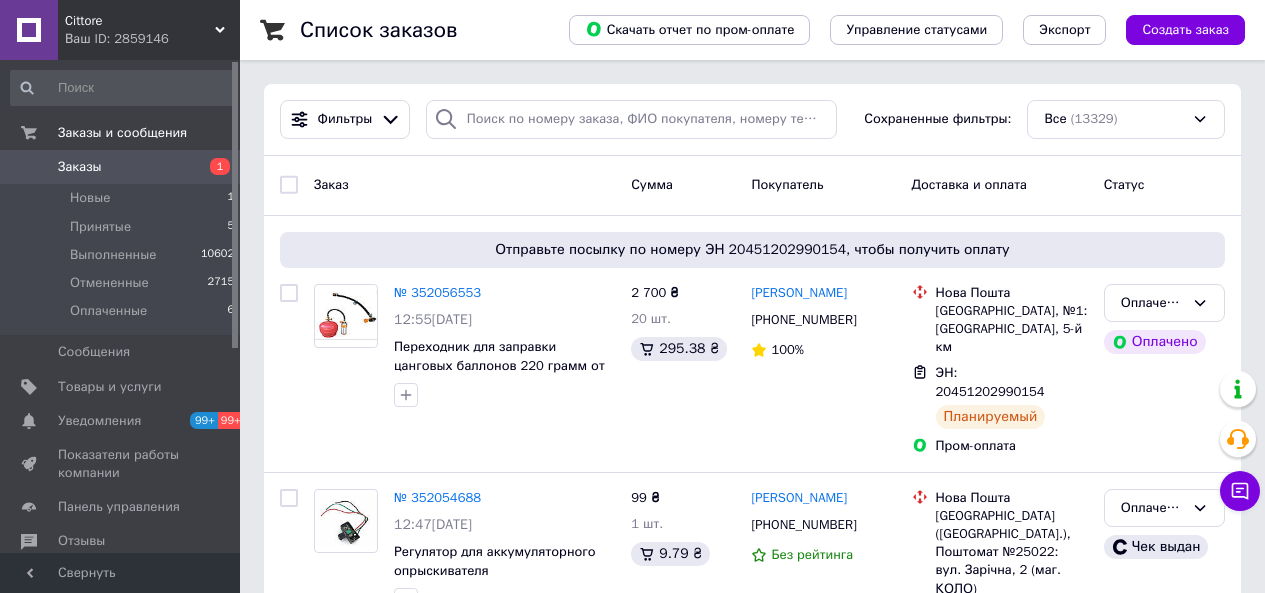 scroll, scrollTop: 0, scrollLeft: 0, axis: both 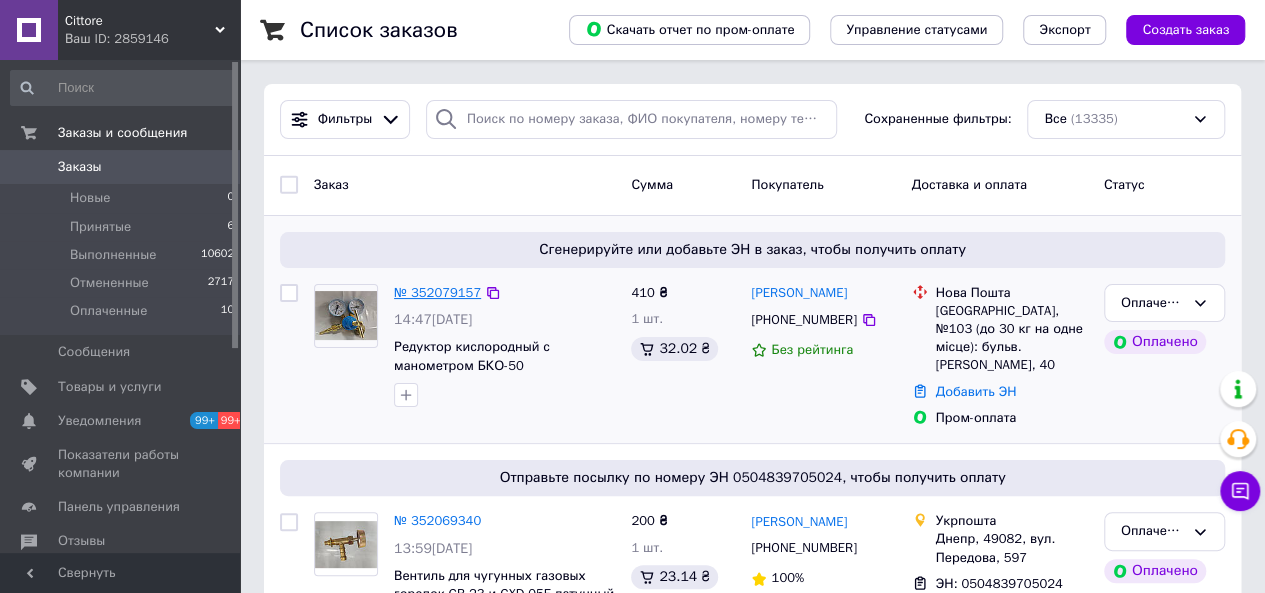 click on "№ 352079157" at bounding box center [437, 292] 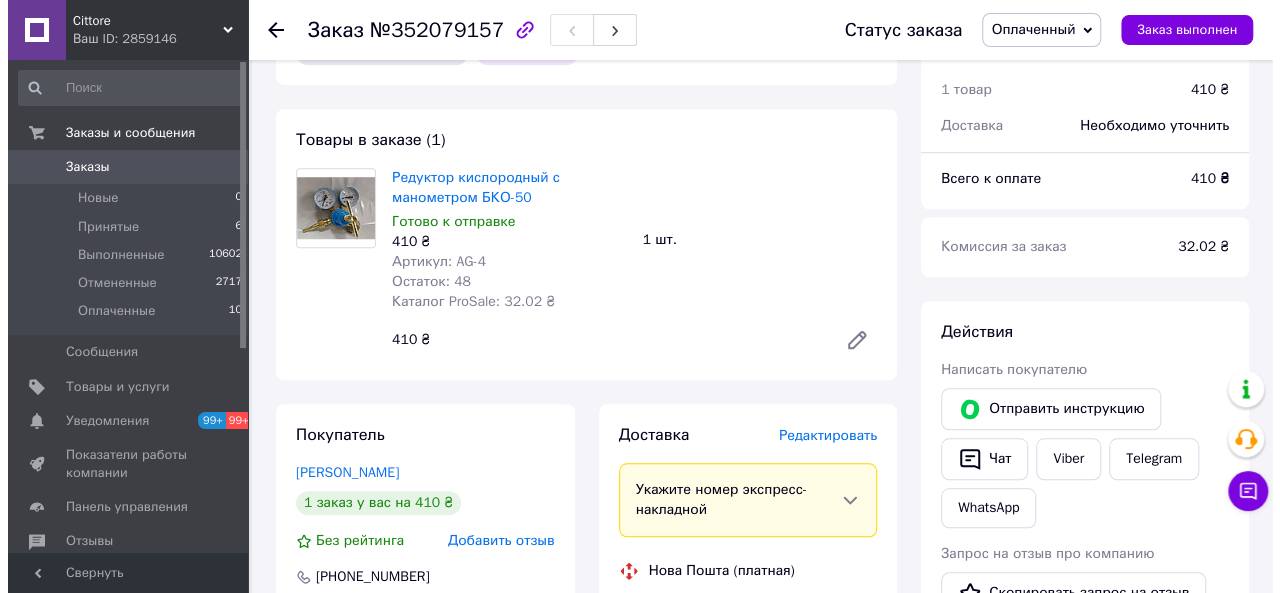 scroll, scrollTop: 775, scrollLeft: 0, axis: vertical 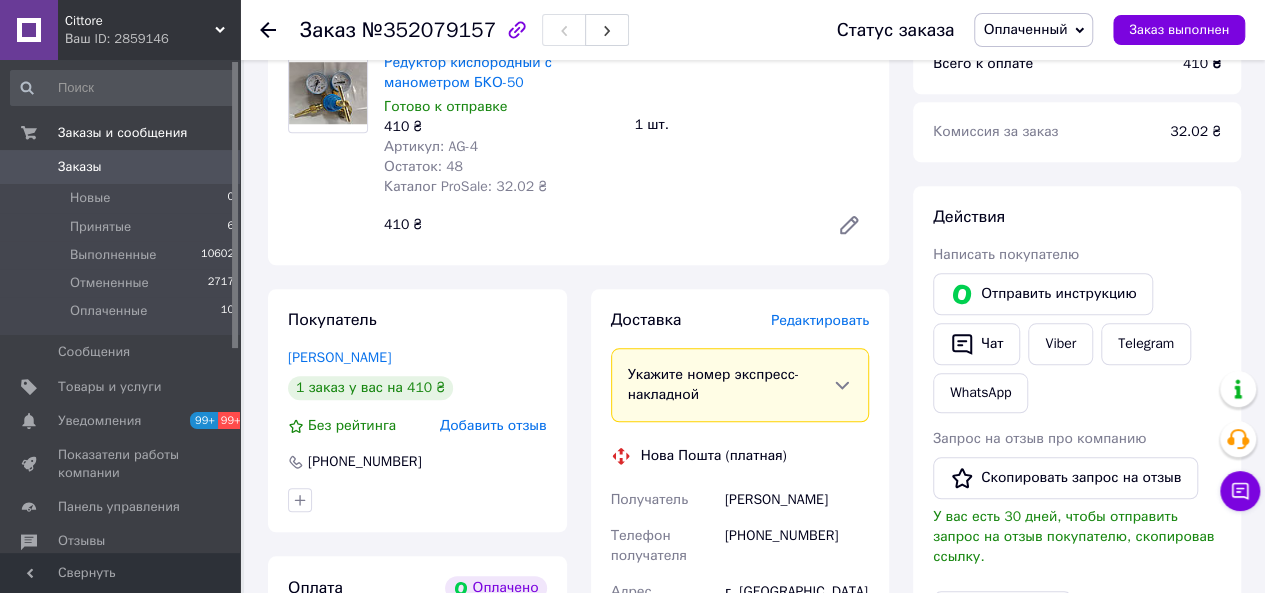 click on "Редактировать" at bounding box center (820, 320) 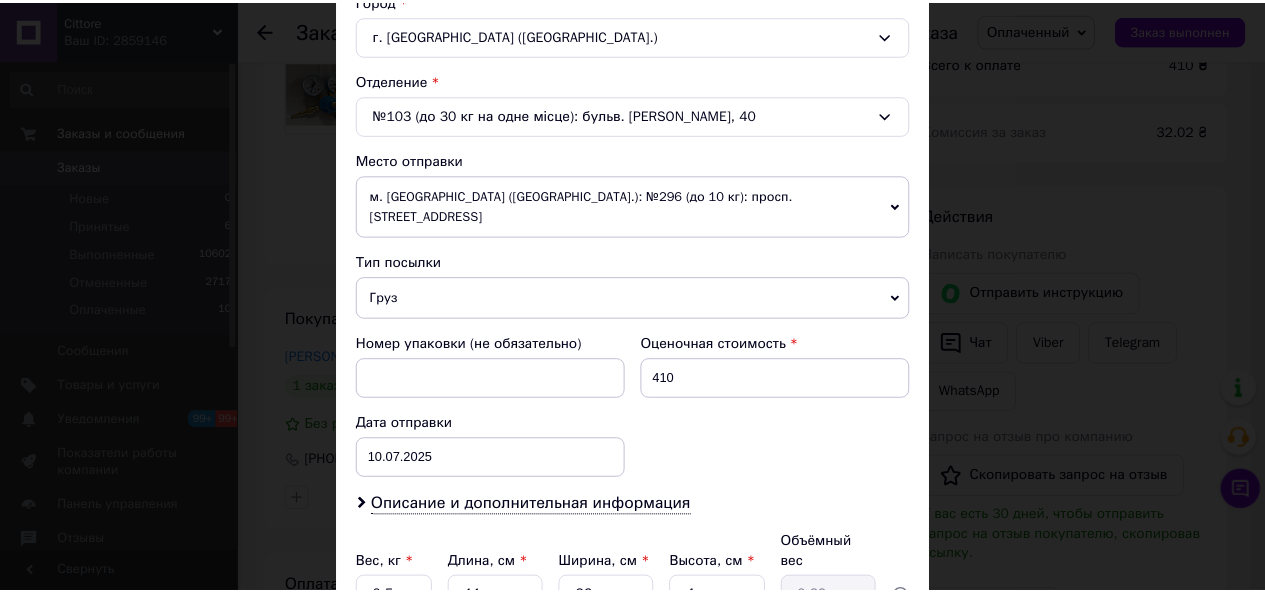 scroll, scrollTop: 726, scrollLeft: 0, axis: vertical 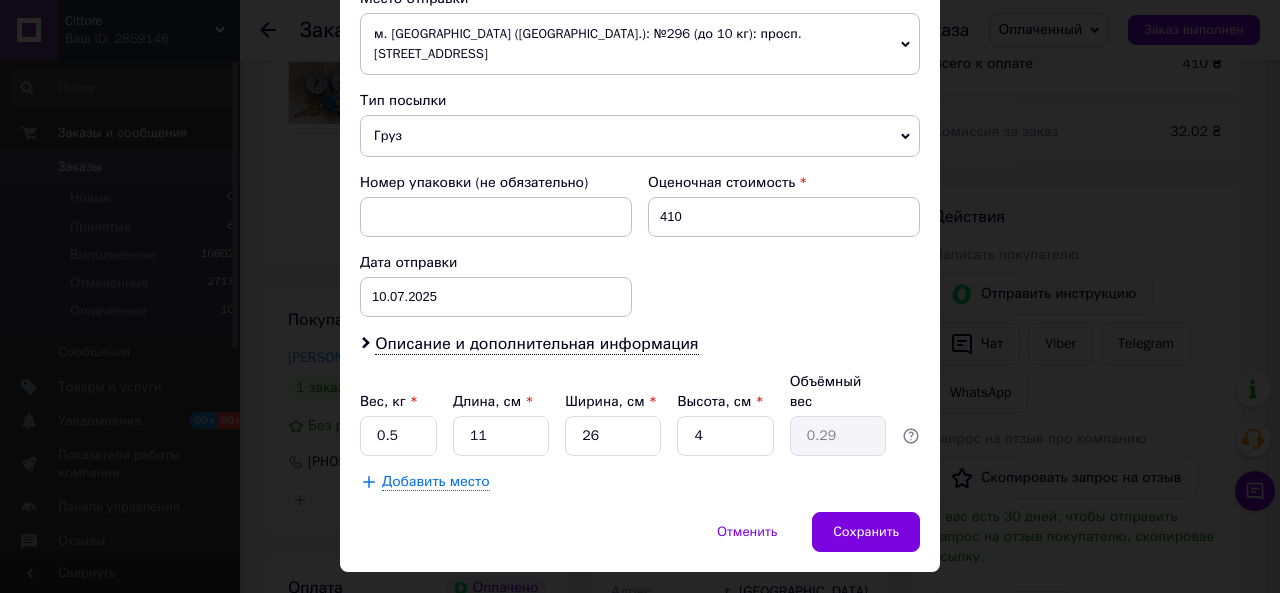 click on "× Редактирование доставки Способ доставки Нова Пошта (платная) Плательщик Получатель Отправитель Фамилия получателя Степанов Имя получателя Виктор Отчество получателя Телефон получателя +380664046173 Тип доставки В отделении Курьером В почтомате Город г. Киев (Киевская обл.) Отделение №103 (до 30 кг на одне місце): бульв. Воскресенский, 40 Место отправки м. Київ (Київська обл.): №296 (до 10 кг): просп. Берестейський, 71А Нет совпадений. Попробуйте изменить условия поиска Добавить еще место отправки Тип посылки Груз Документы Номер упаковки (не обязательно) 410 10.07.2025 < 2025 >" at bounding box center [640, 296] 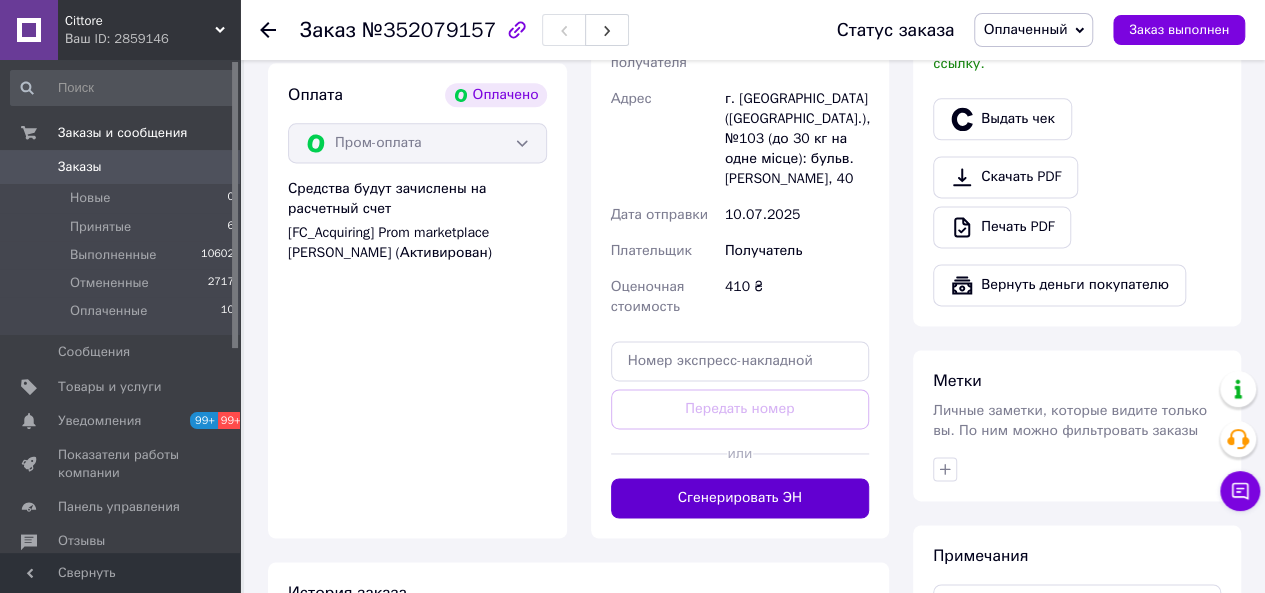 scroll, scrollTop: 1275, scrollLeft: 0, axis: vertical 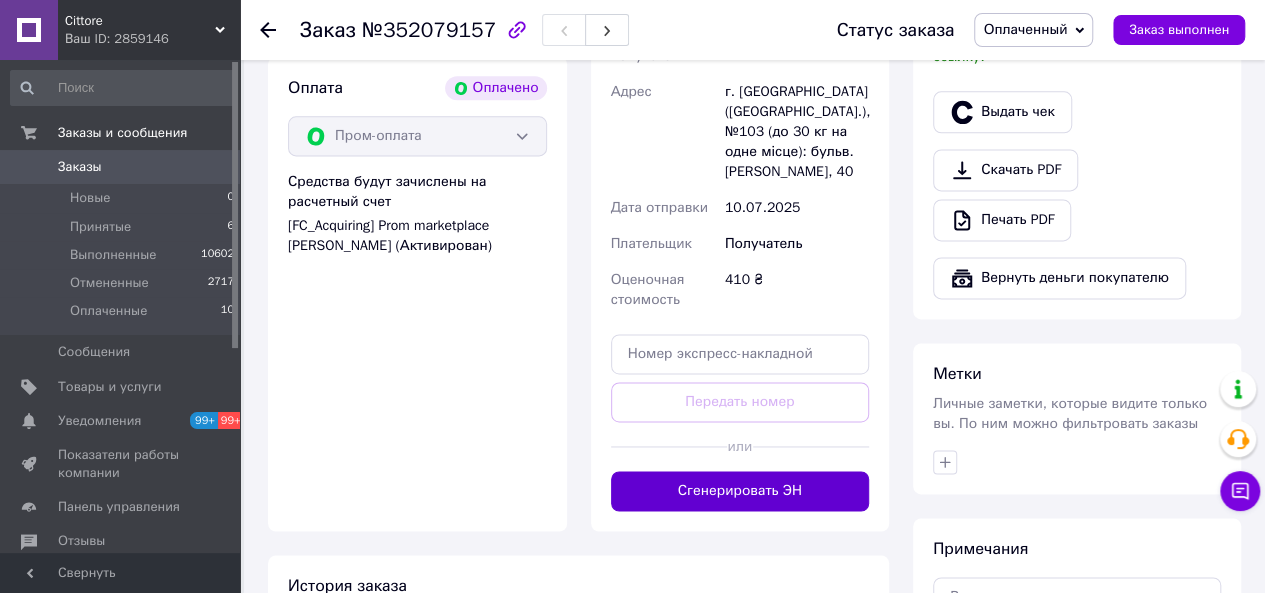 click on "Сгенерировать ЭН" at bounding box center [740, 491] 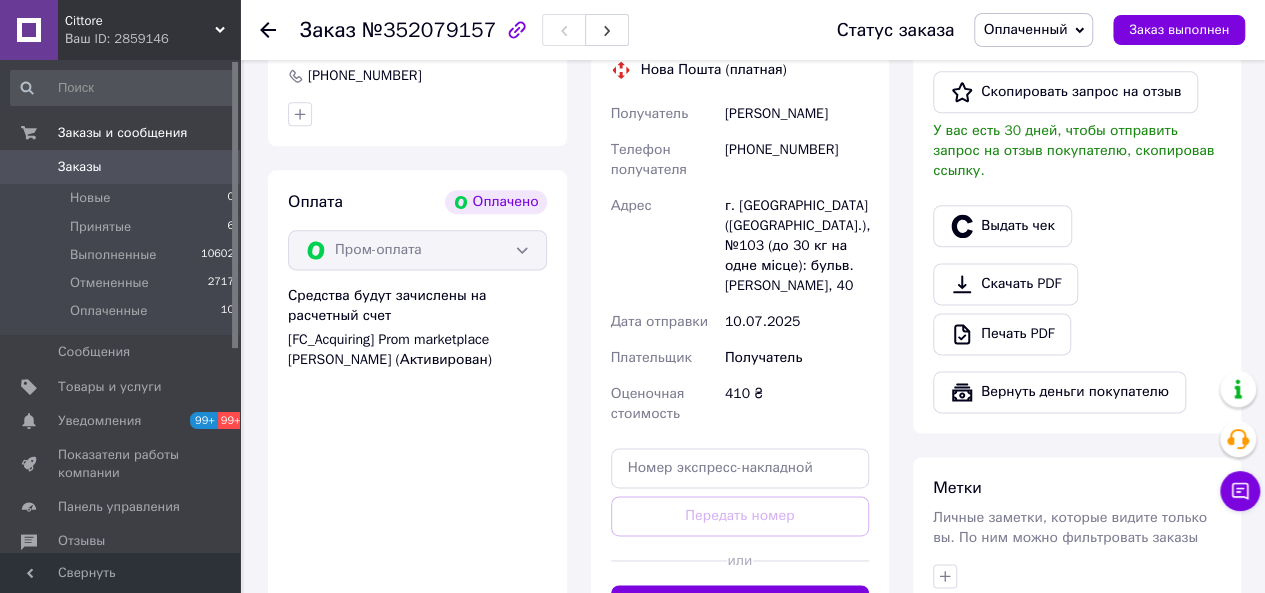 scroll, scrollTop: 975, scrollLeft: 0, axis: vertical 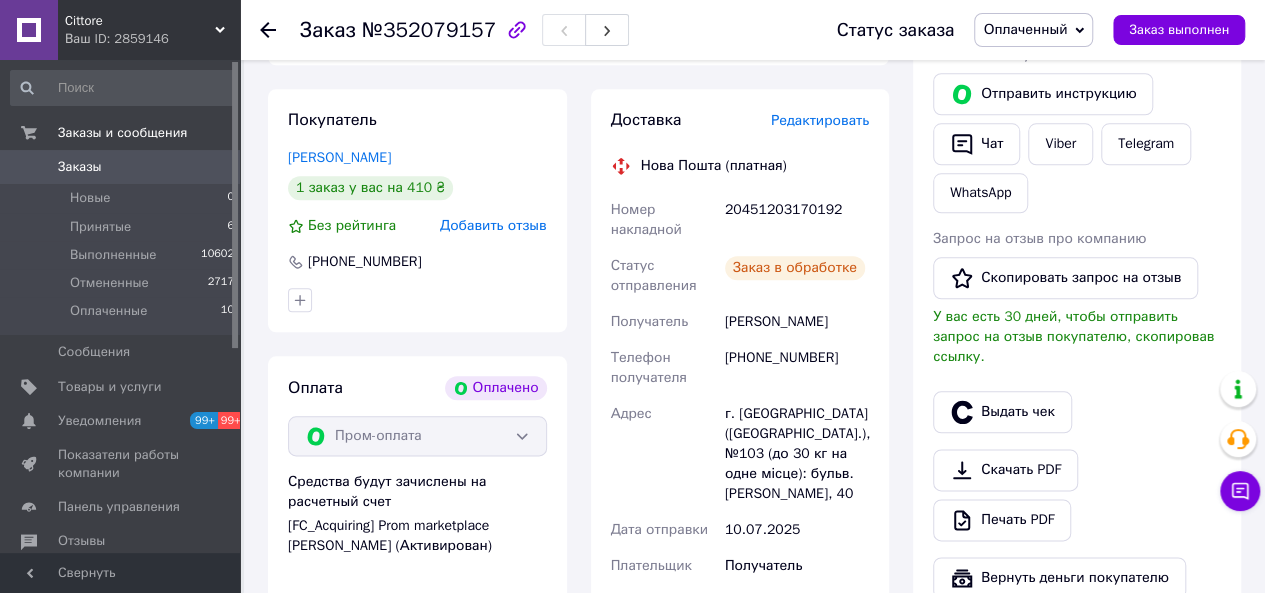 click on "Заказы" at bounding box center (121, 167) 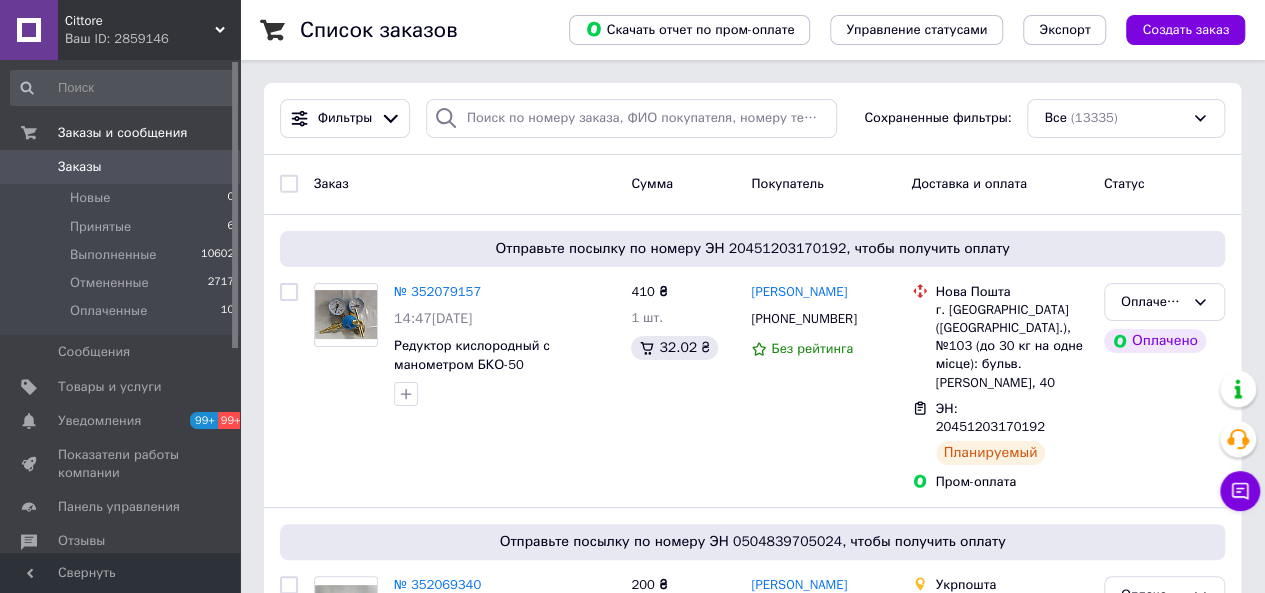 scroll, scrollTop: 300, scrollLeft: 0, axis: vertical 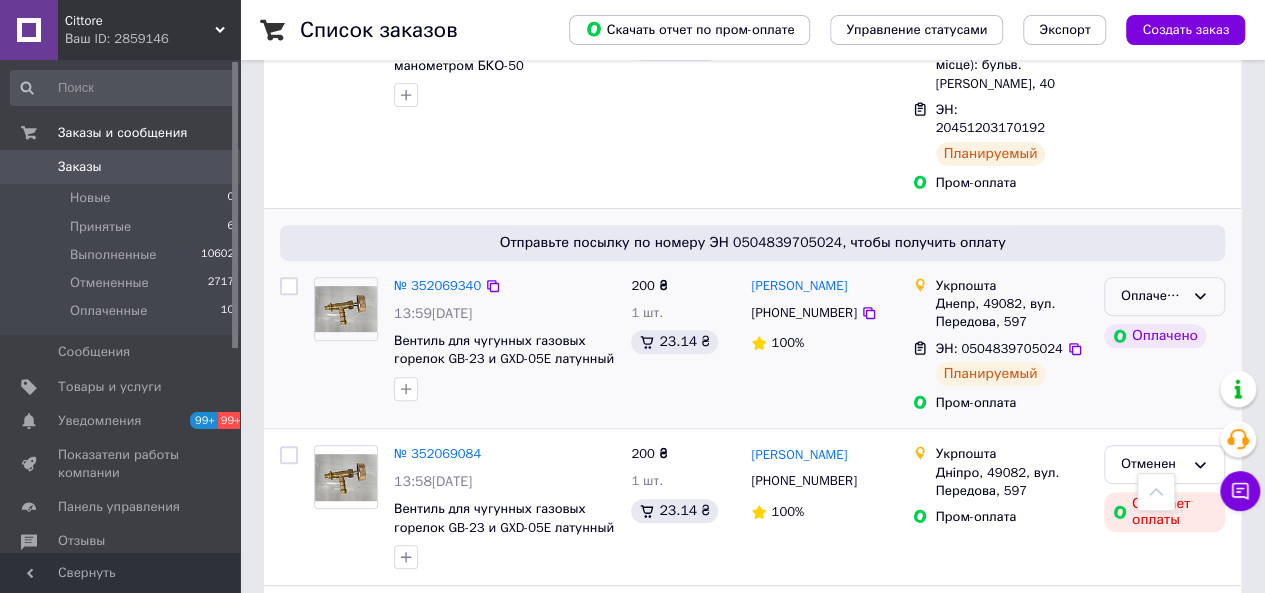 click on "Оплаченный" at bounding box center [1152, 296] 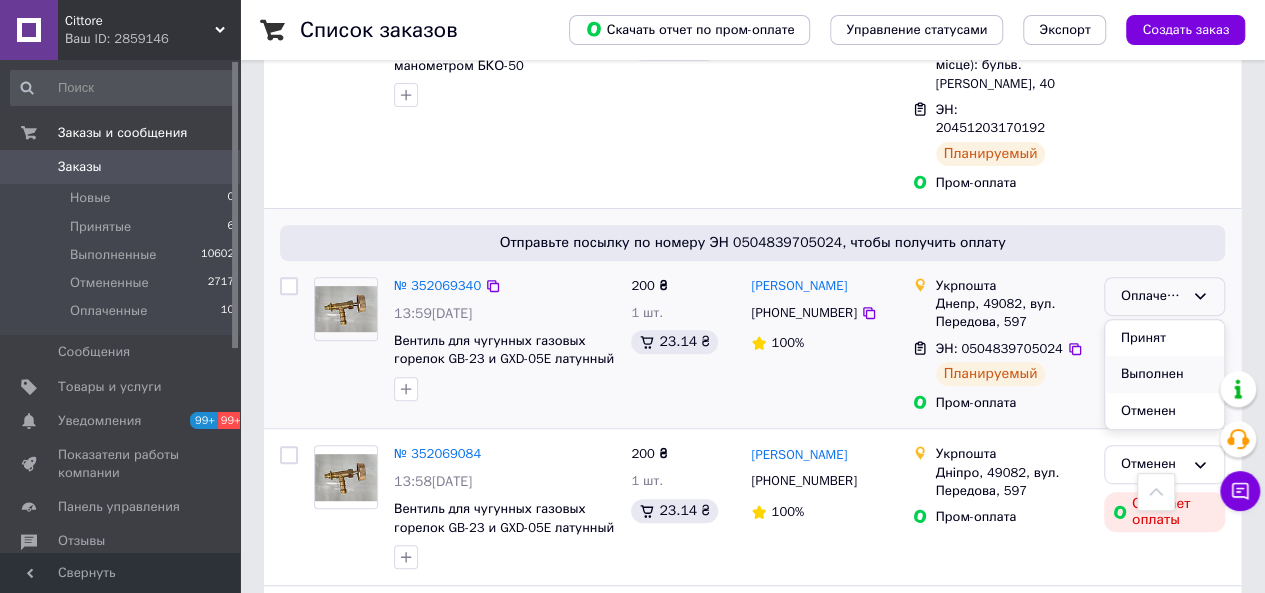 click on "Выполнен" at bounding box center (1164, 374) 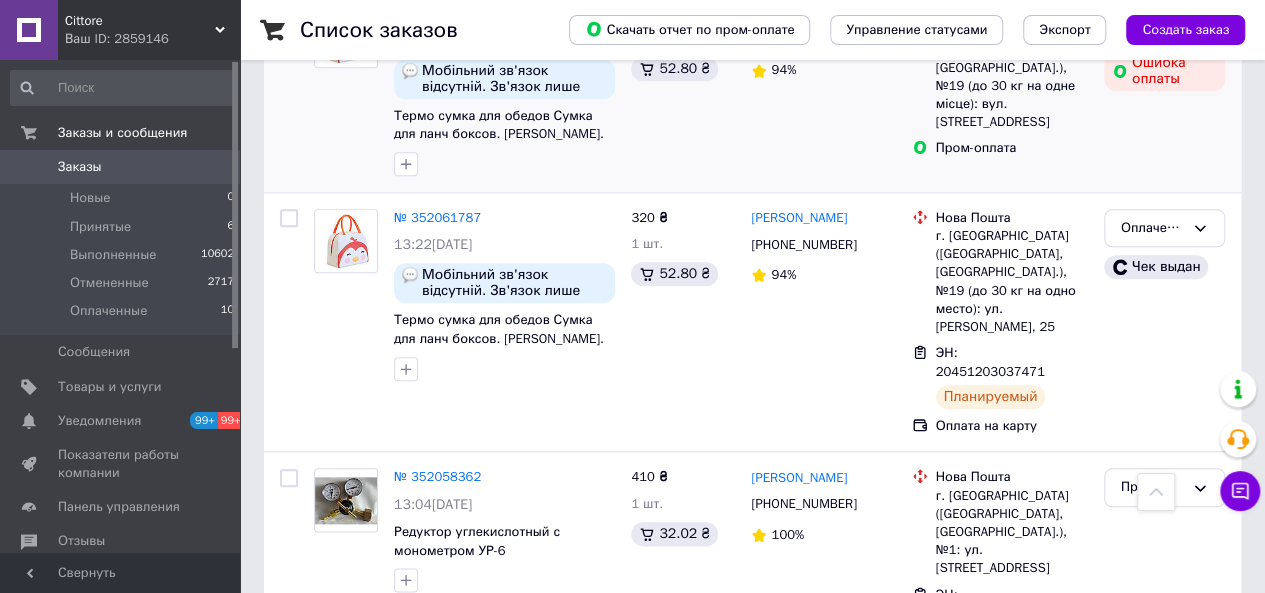 scroll, scrollTop: 901, scrollLeft: 0, axis: vertical 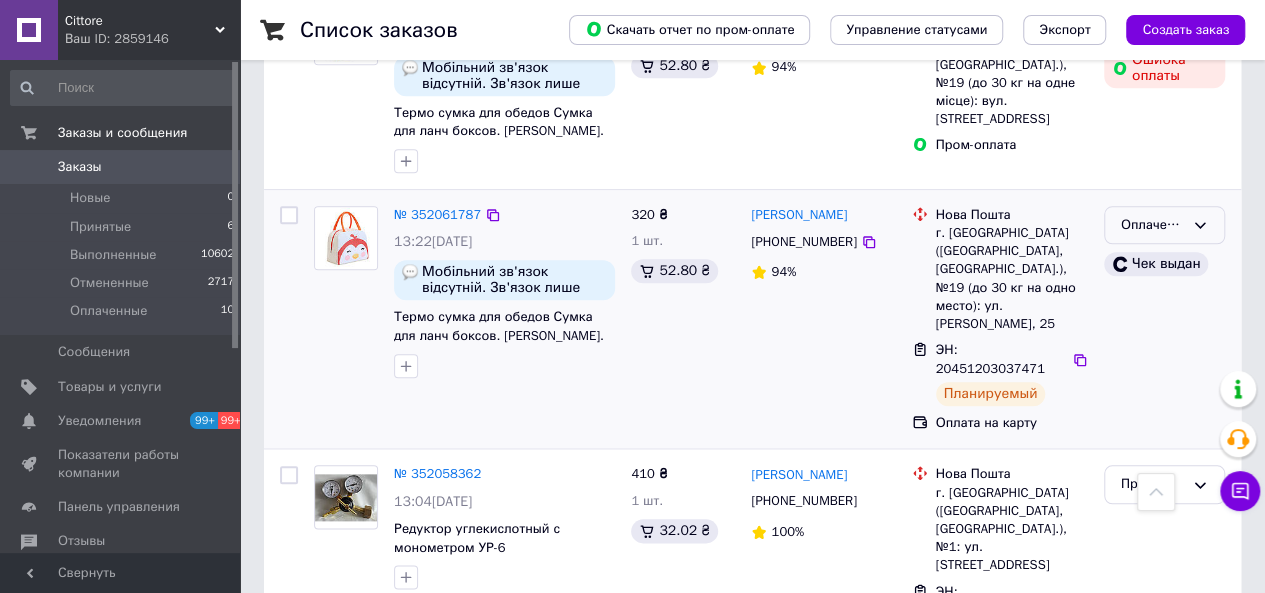 click on "Оплаченный" at bounding box center (1164, 225) 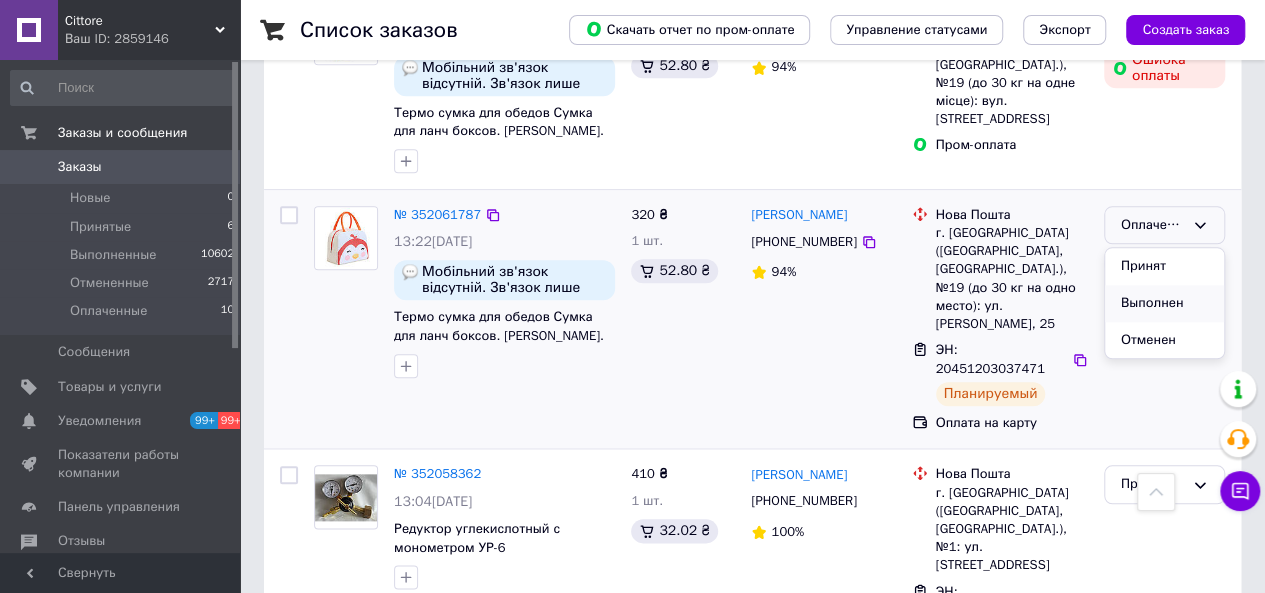click on "Выполнен" at bounding box center [1164, 303] 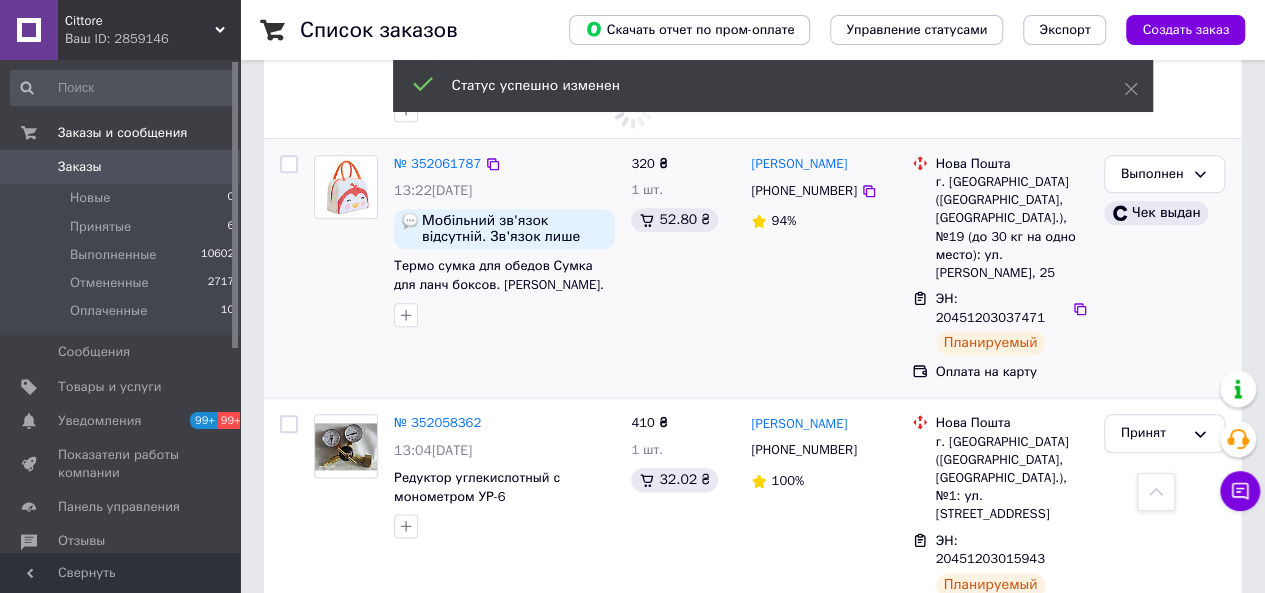 scroll, scrollTop: 1001, scrollLeft: 0, axis: vertical 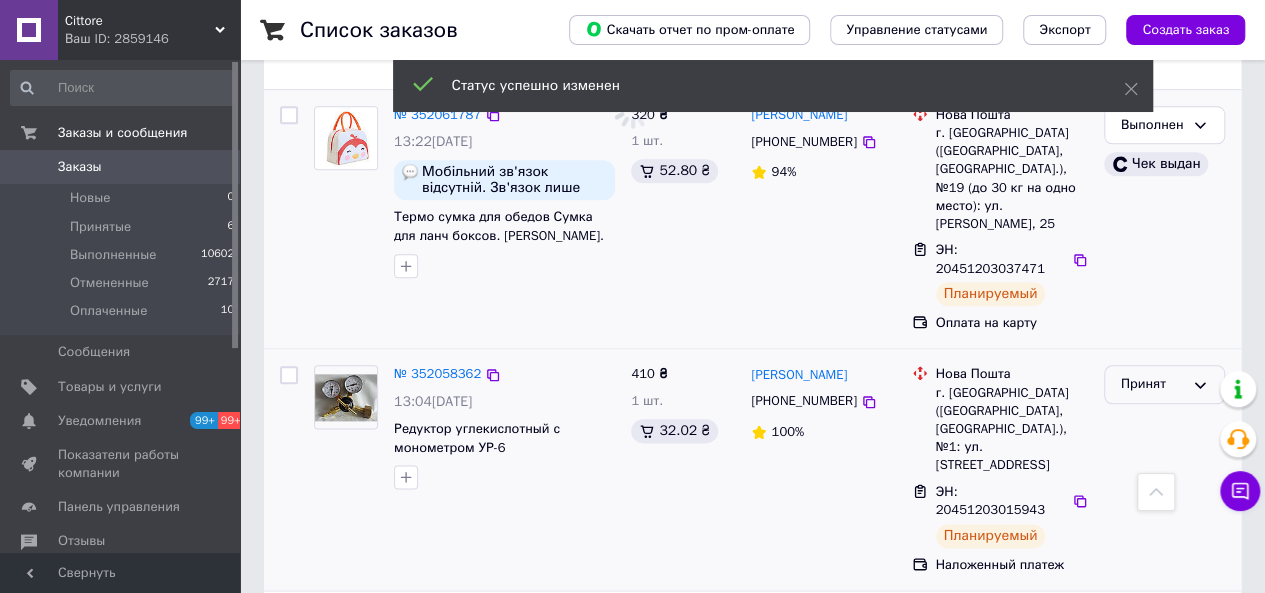 click on "Принят" at bounding box center (1164, 384) 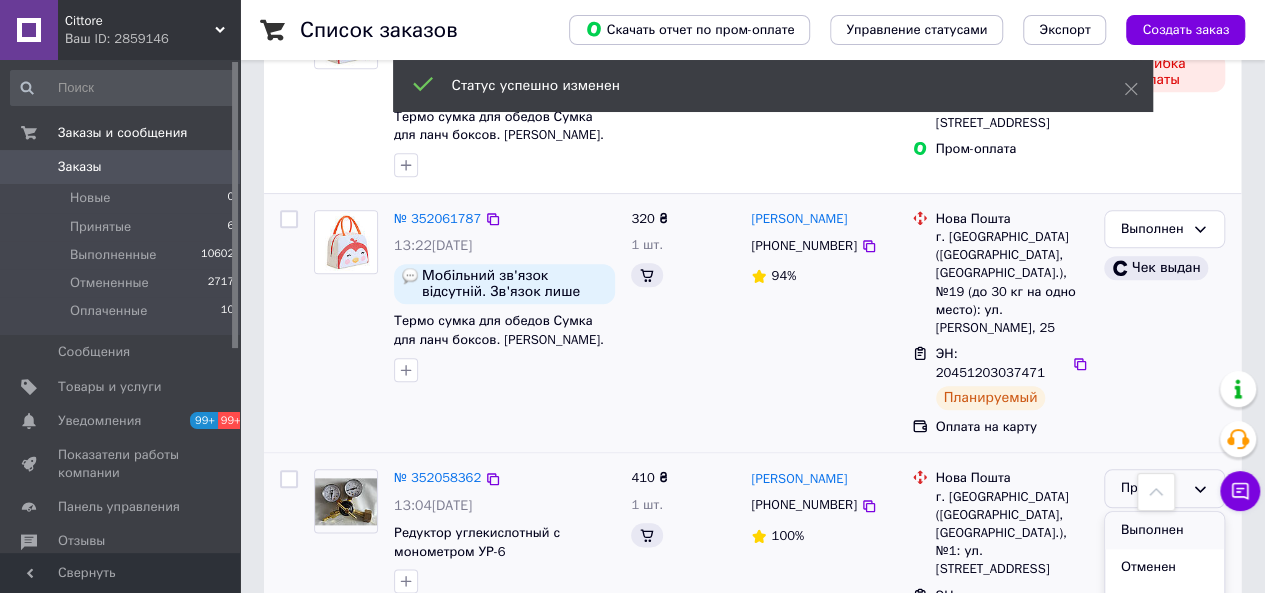 scroll, scrollTop: 1001, scrollLeft: 0, axis: vertical 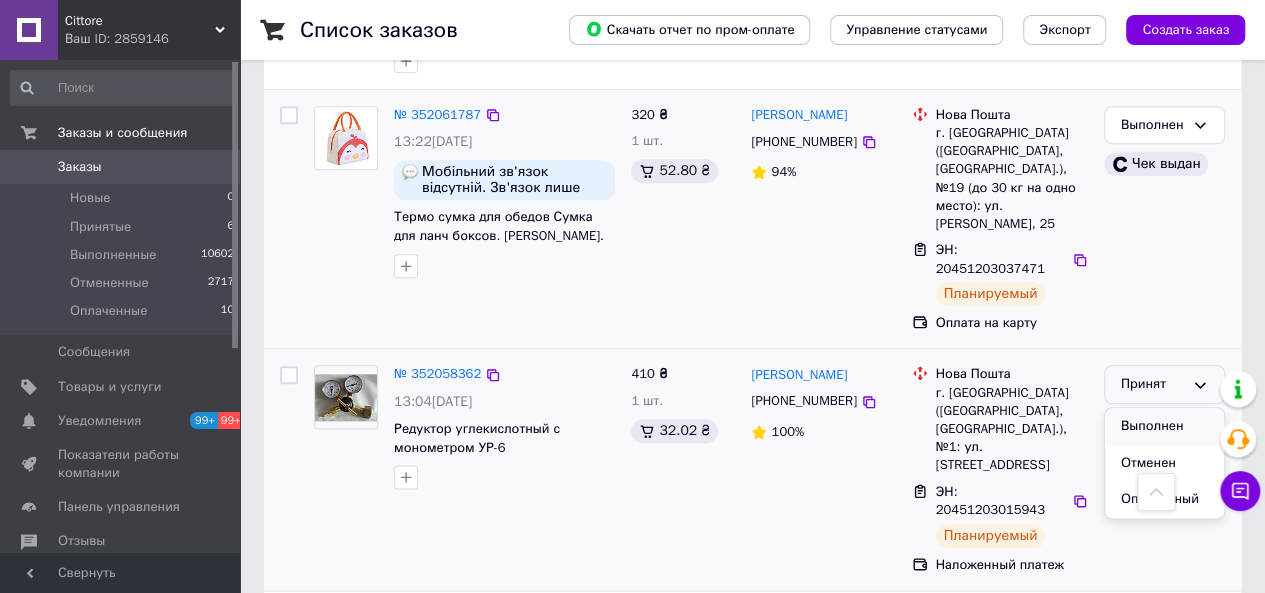 click on "Выполнен" at bounding box center (1164, 426) 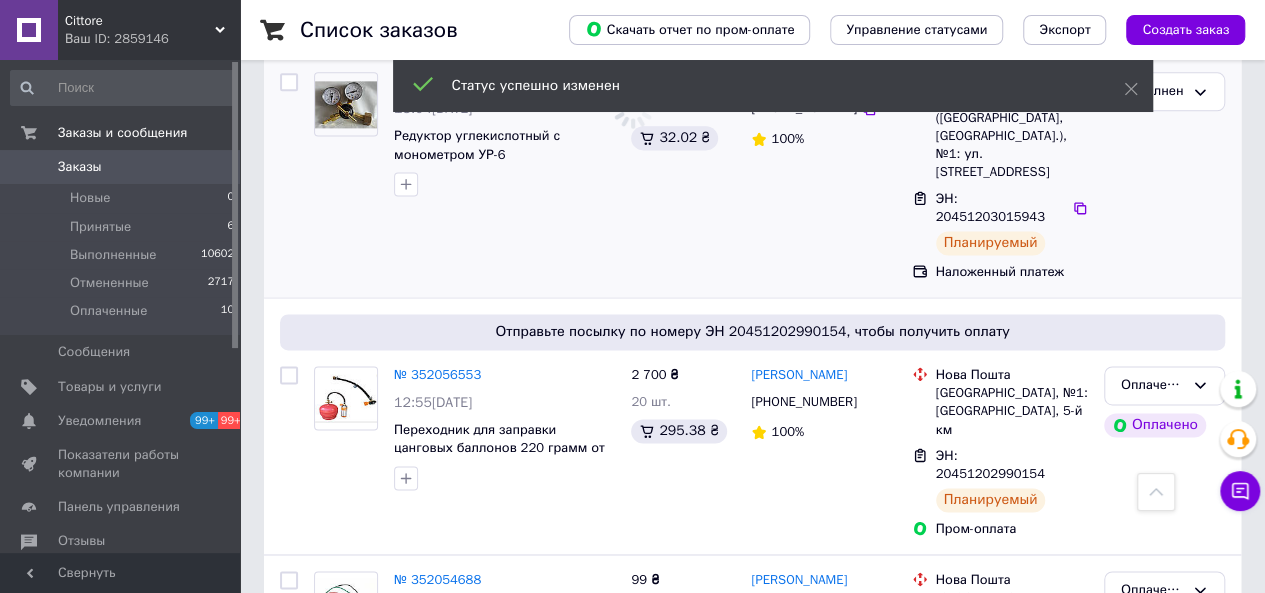 scroll, scrollTop: 1301, scrollLeft: 0, axis: vertical 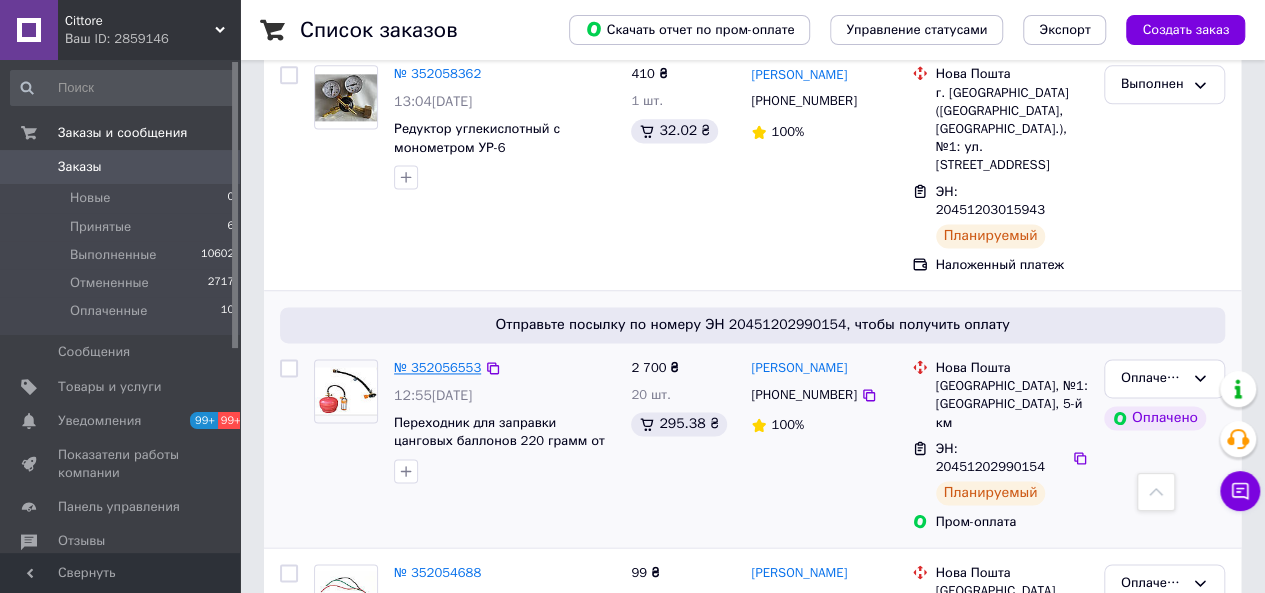 click on "№ 352056553" at bounding box center [437, 367] 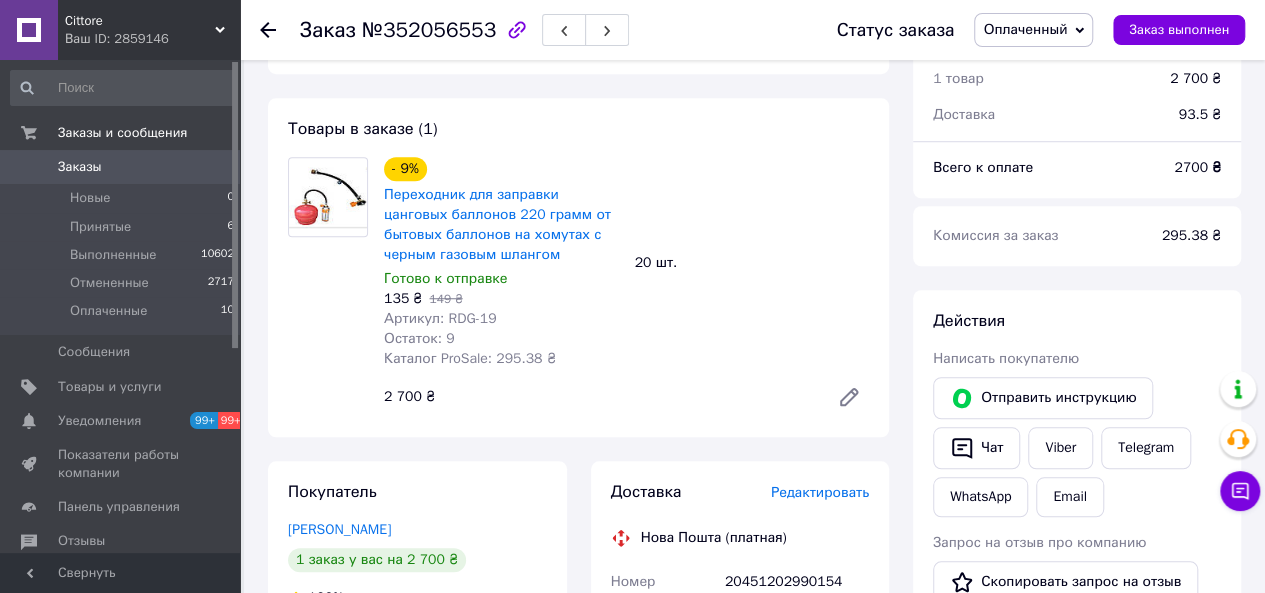scroll, scrollTop: 700, scrollLeft: 0, axis: vertical 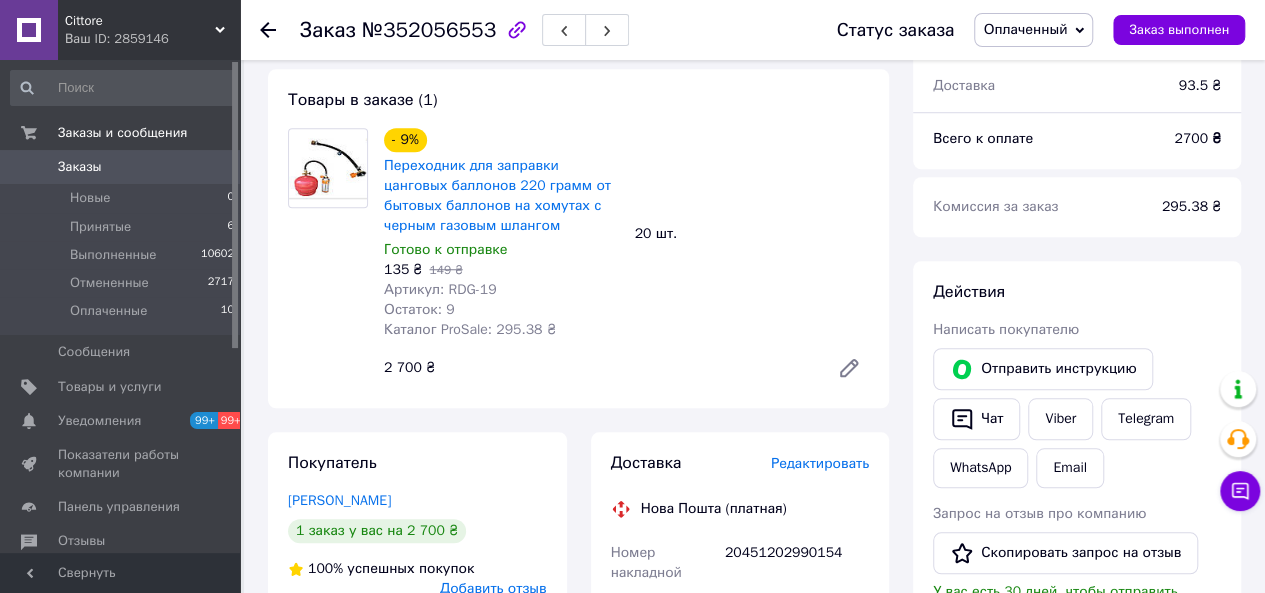 click on "Оплаченный" at bounding box center [1025, 29] 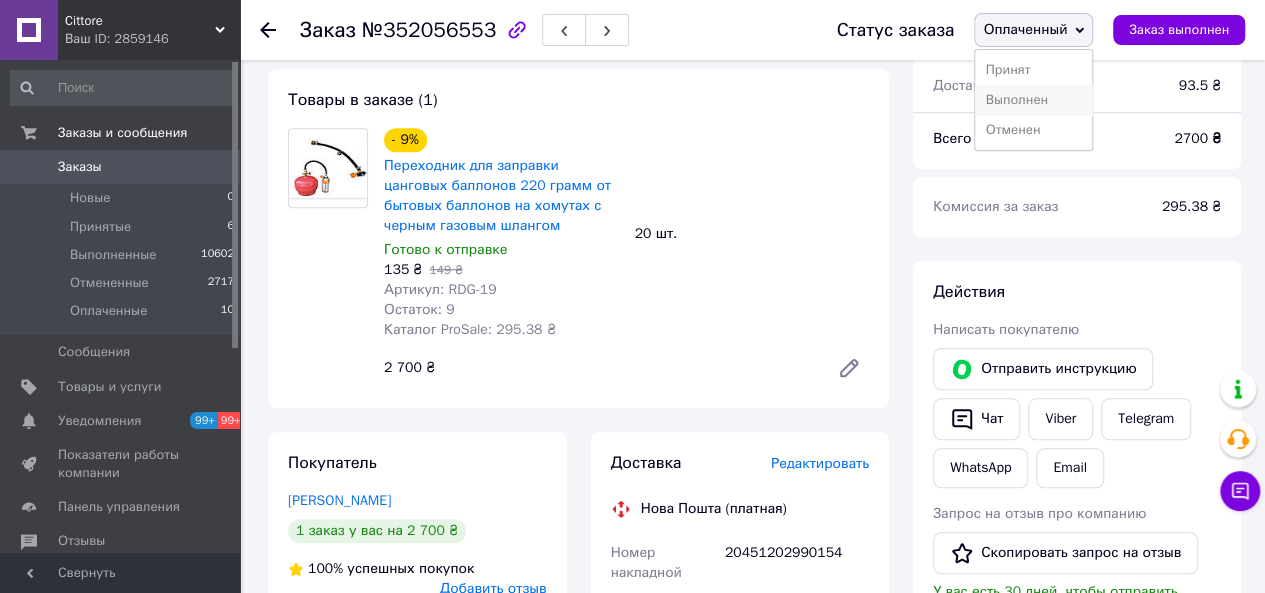 click on "Выполнен" at bounding box center (1033, 100) 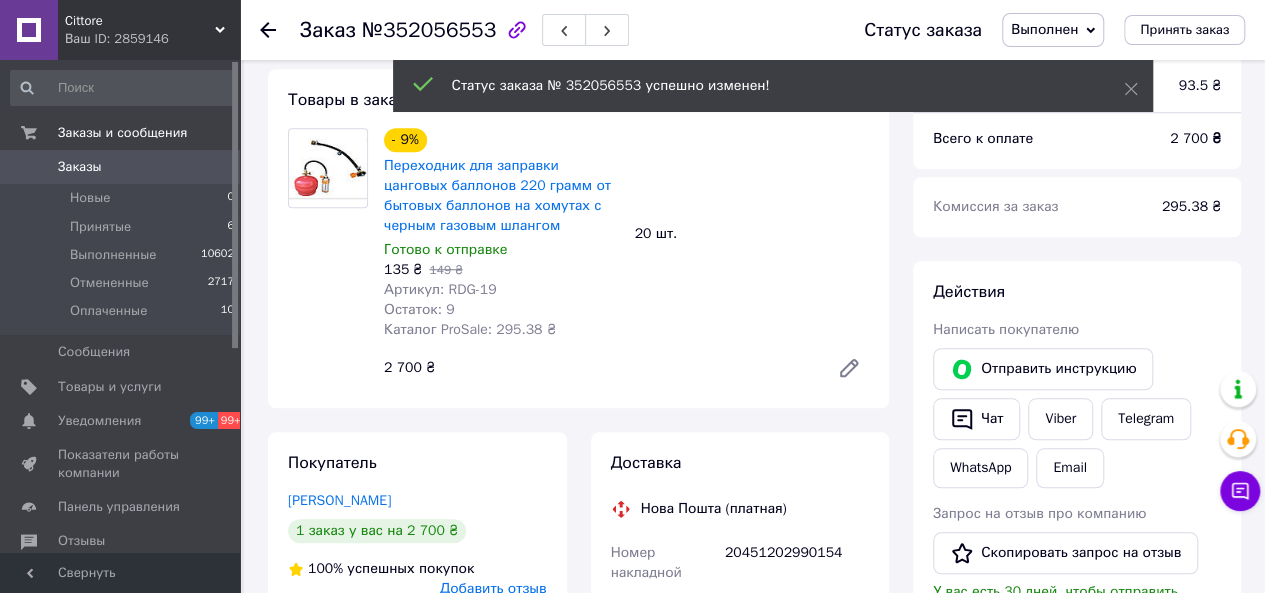 click on "Заказы" at bounding box center [80, 167] 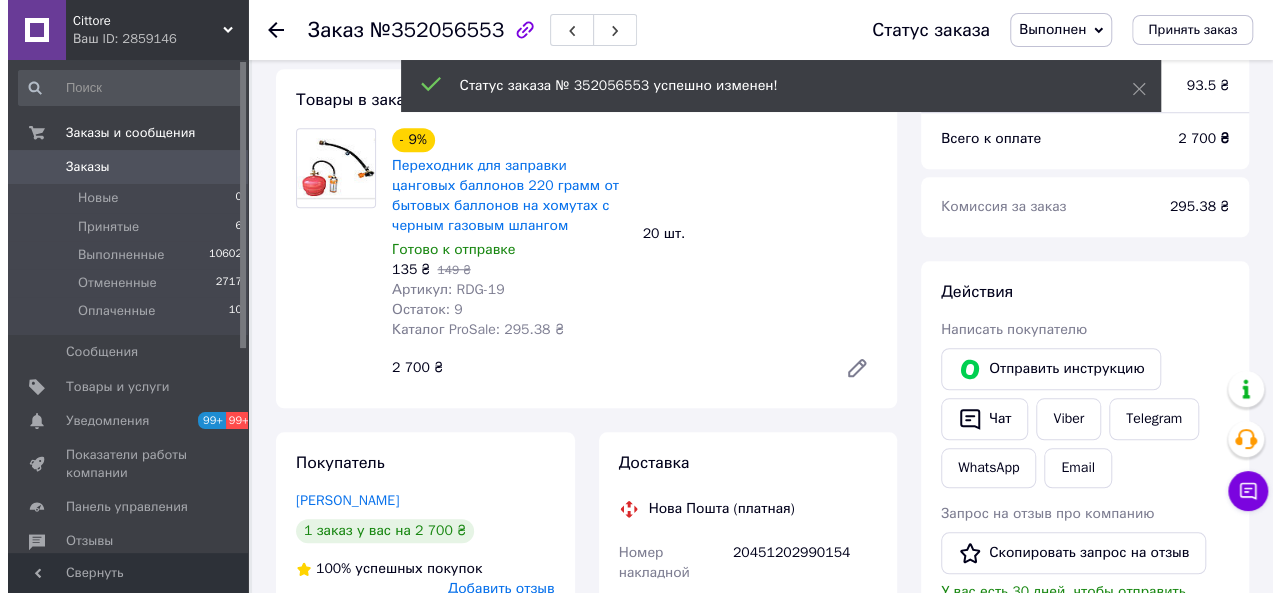 scroll, scrollTop: 0, scrollLeft: 0, axis: both 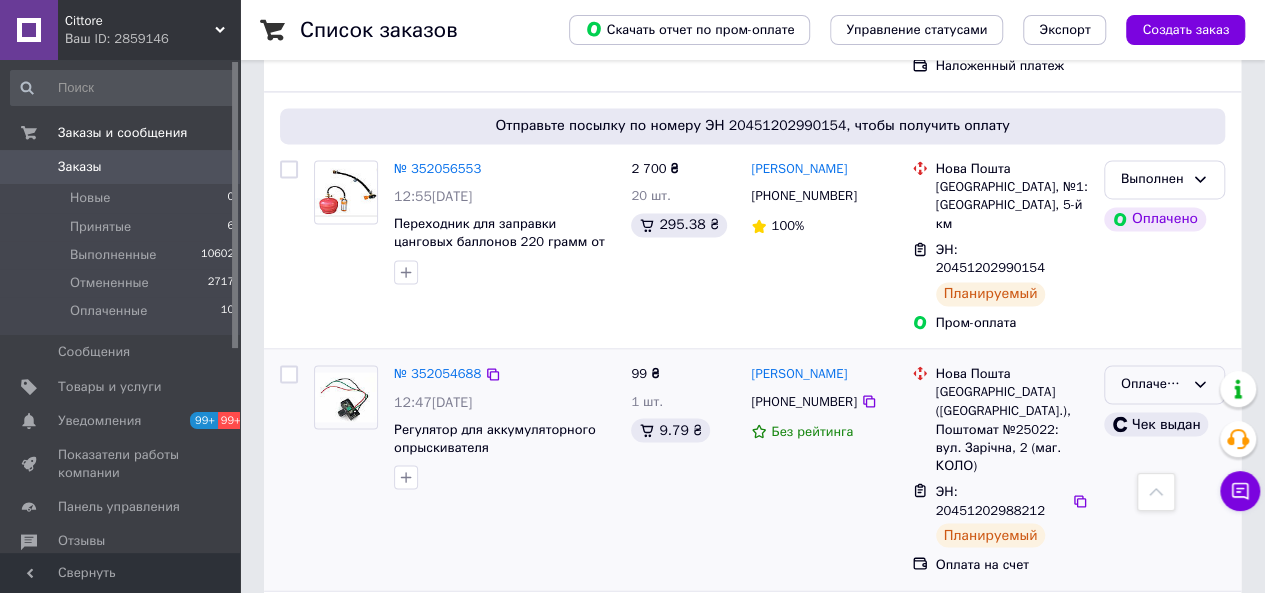 click 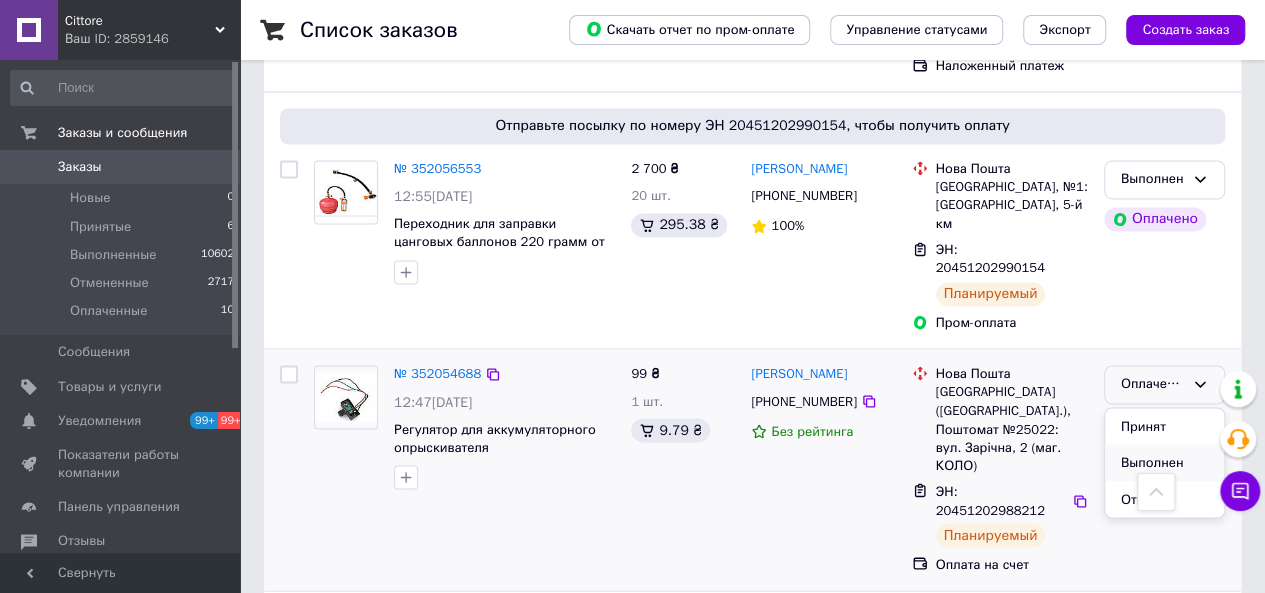 click on "Выполнен" at bounding box center (1164, 462) 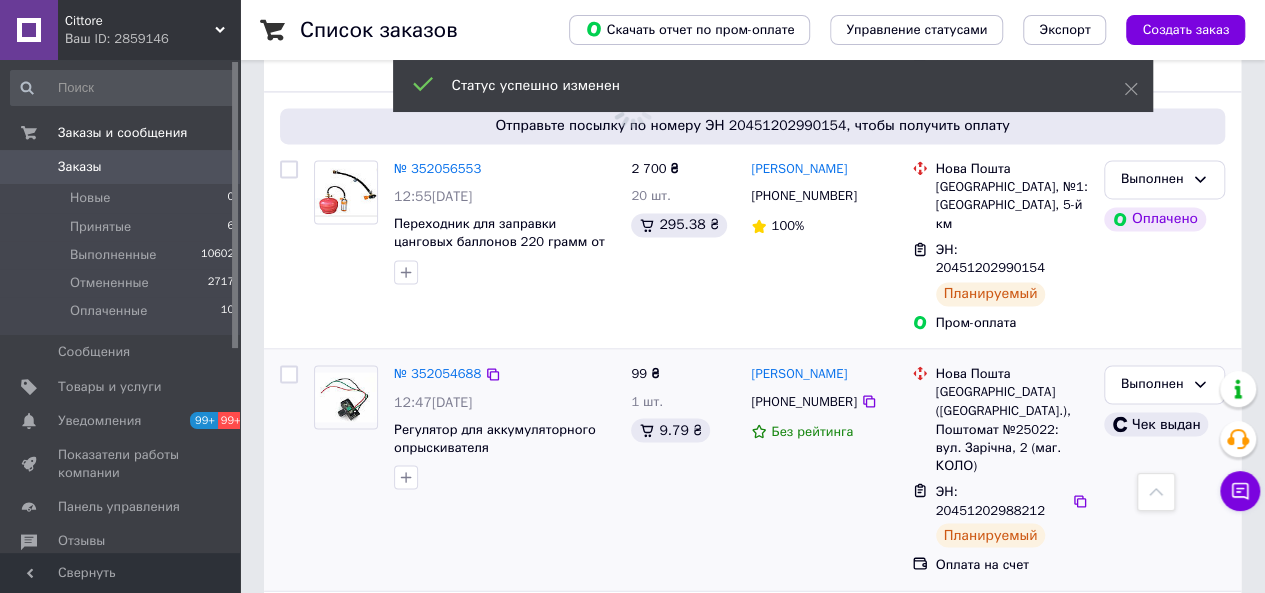 scroll, scrollTop: 1600, scrollLeft: 0, axis: vertical 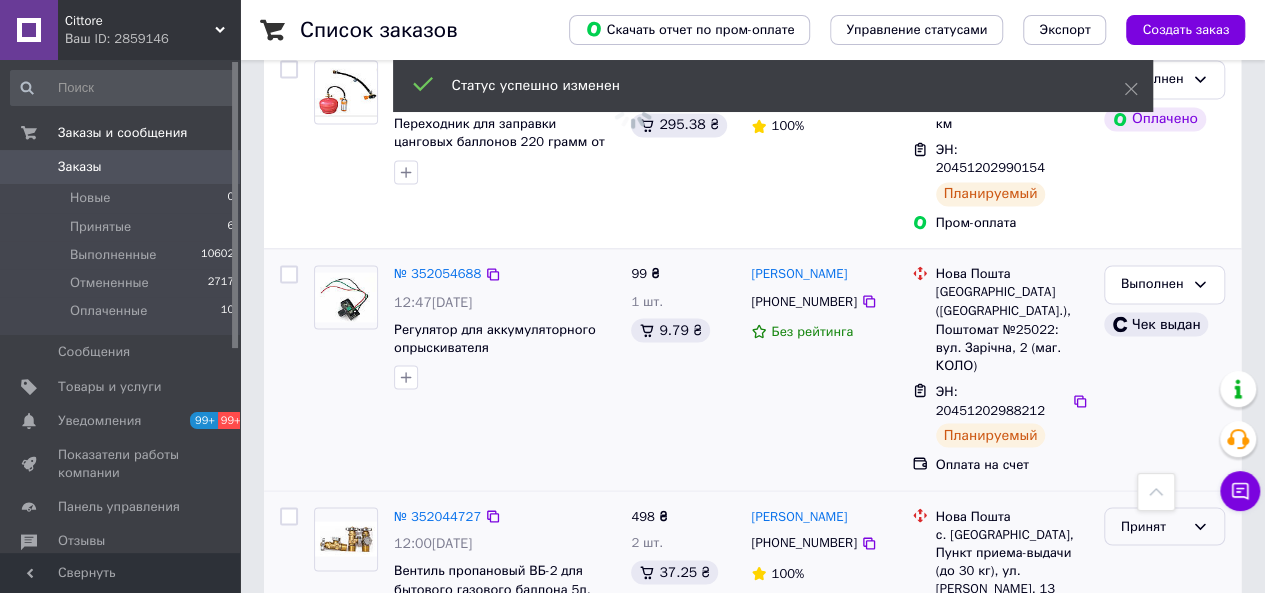 click on "Принят" at bounding box center (1164, 526) 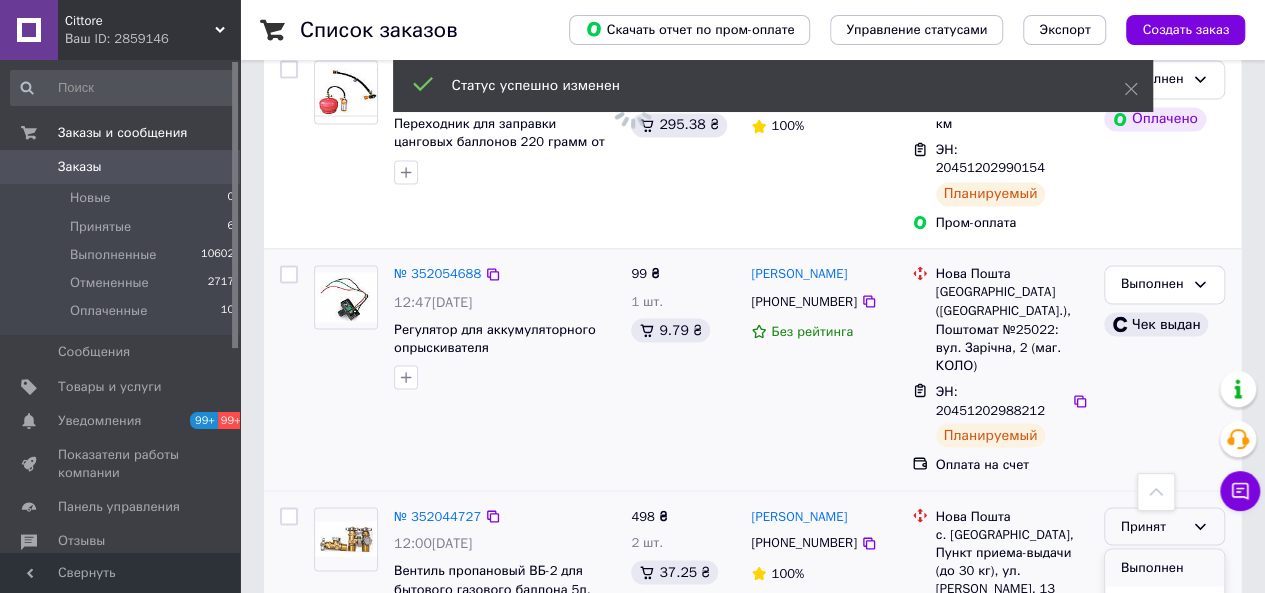 click on "Выполнен" at bounding box center (1164, 567) 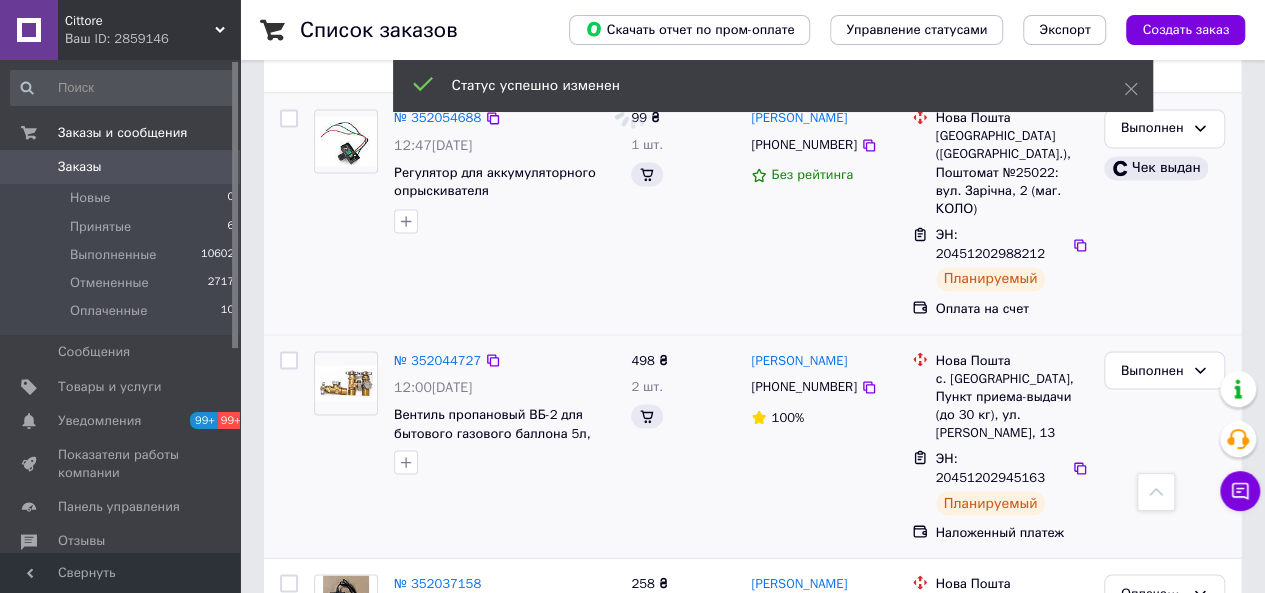 scroll, scrollTop: 1900, scrollLeft: 0, axis: vertical 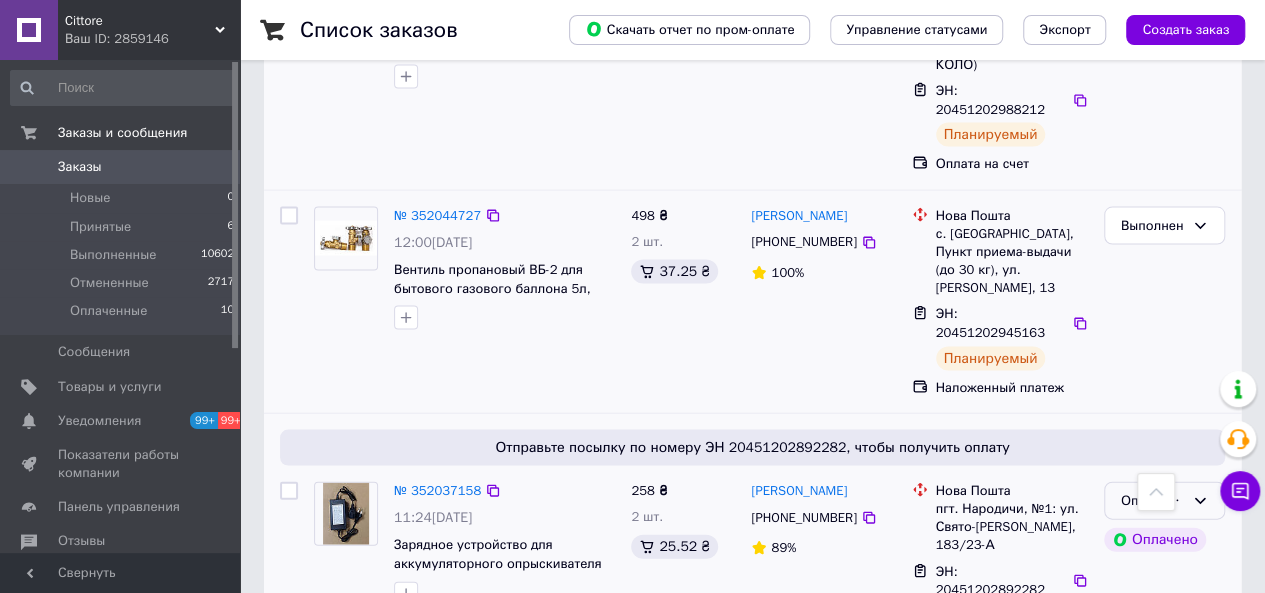 click on "Оплаченный" at bounding box center [1164, 501] 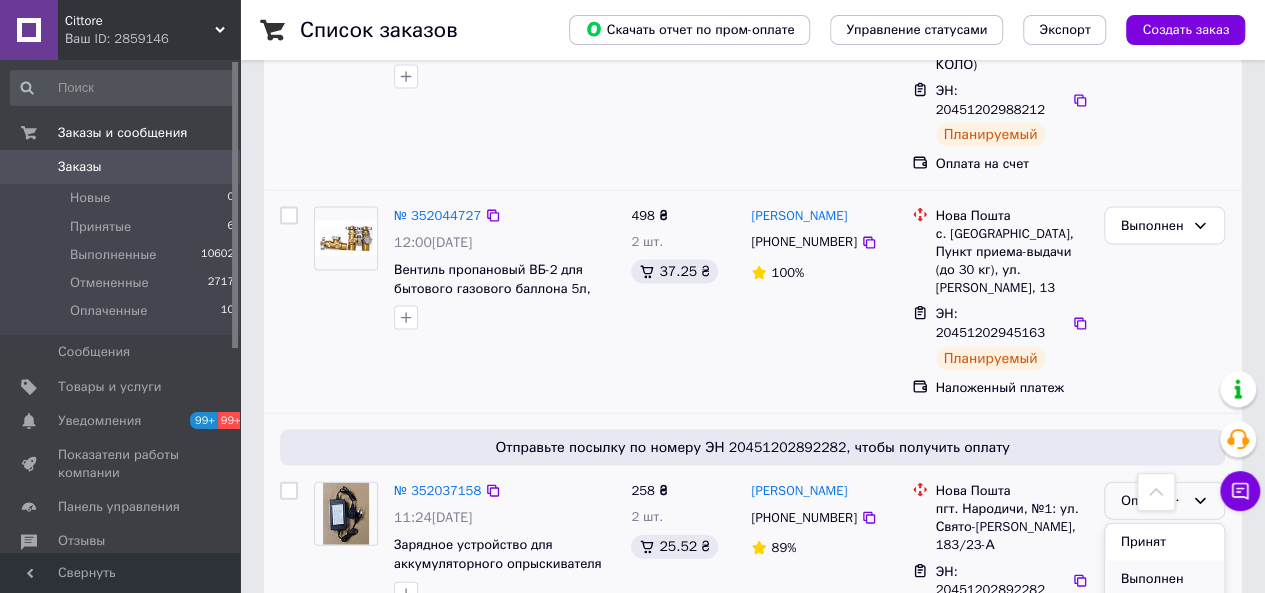 click on "Выполнен" at bounding box center (1164, 579) 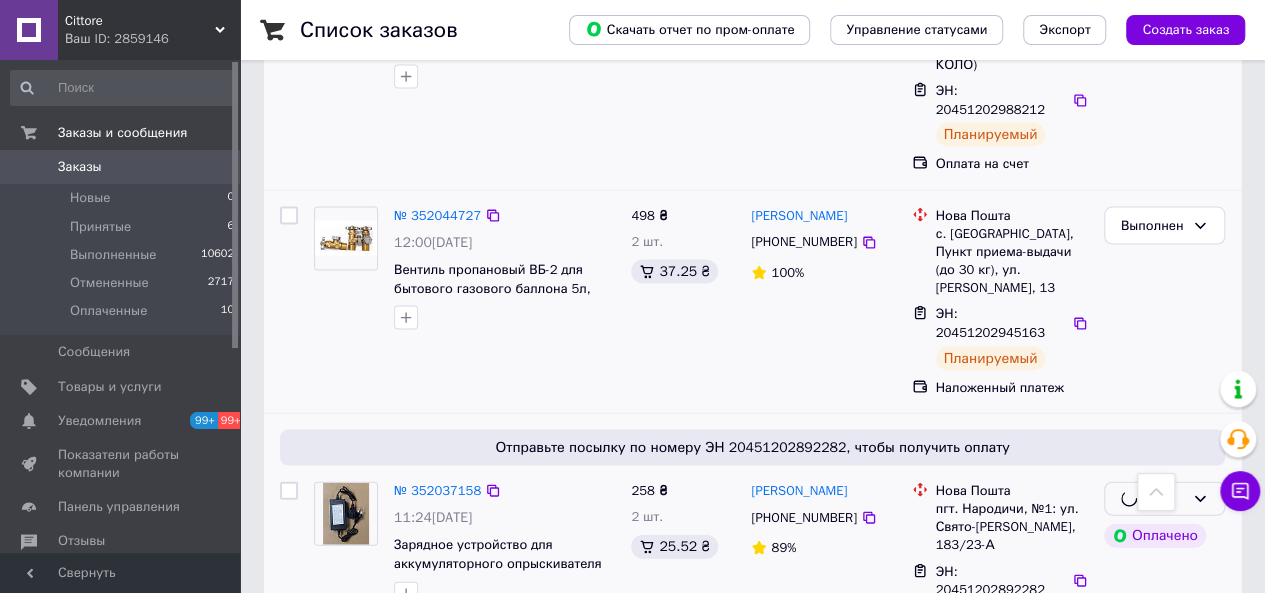 scroll, scrollTop: 2000, scrollLeft: 0, axis: vertical 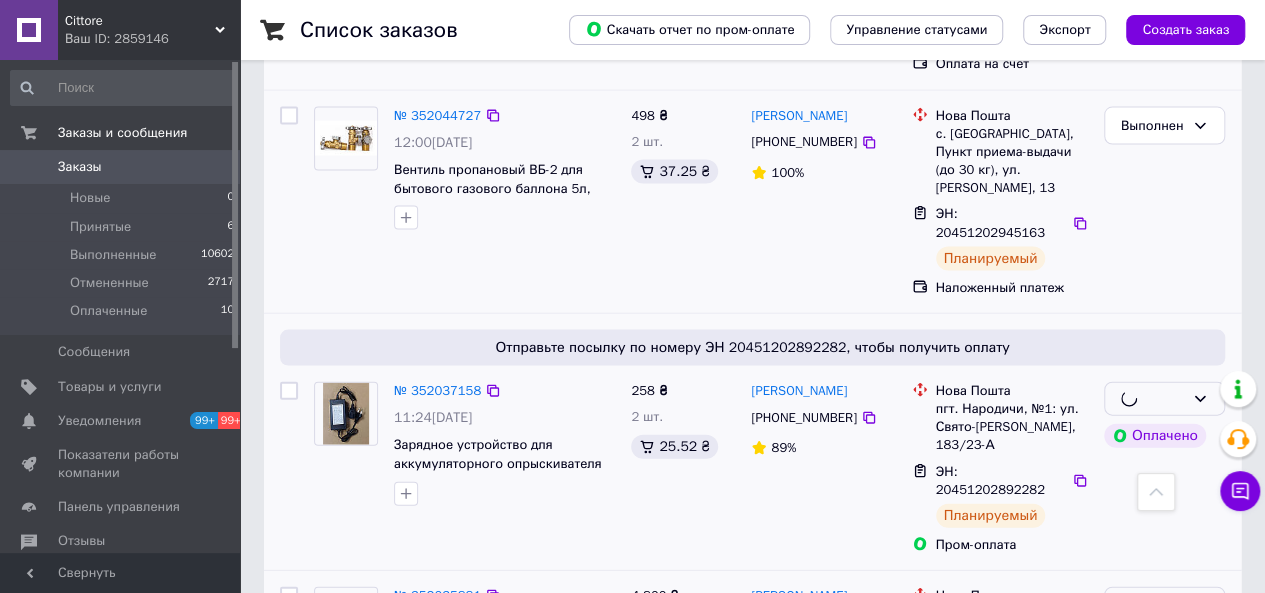 click on "Принят" at bounding box center [1164, 606] 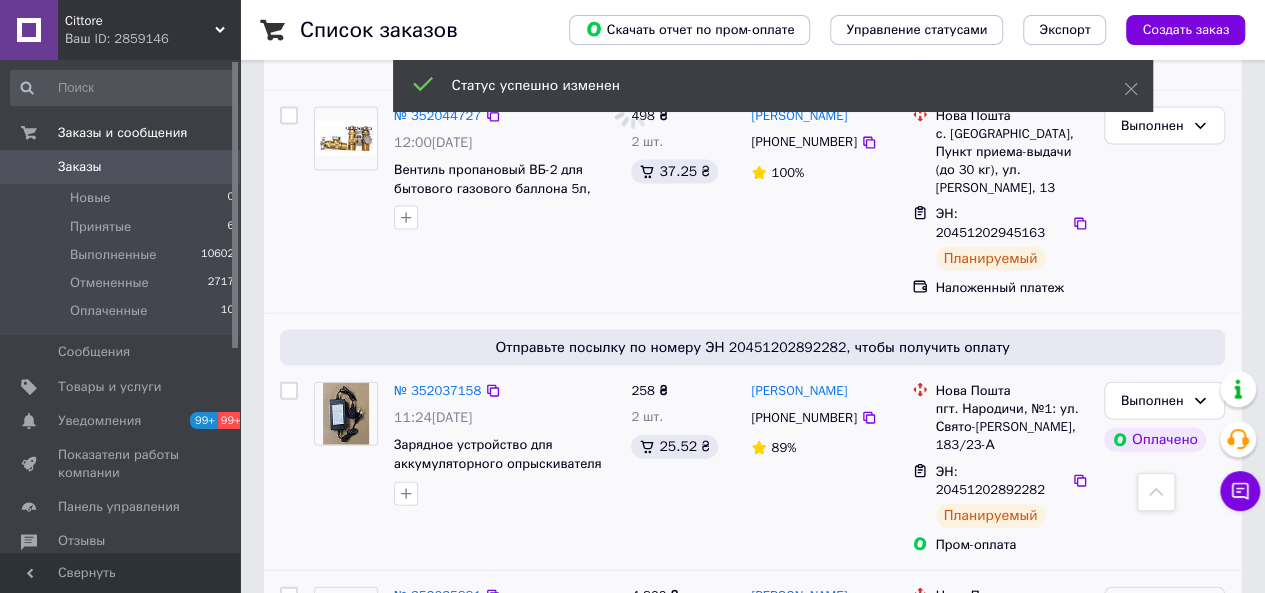 click on "Выполнен" at bounding box center (1164, 647) 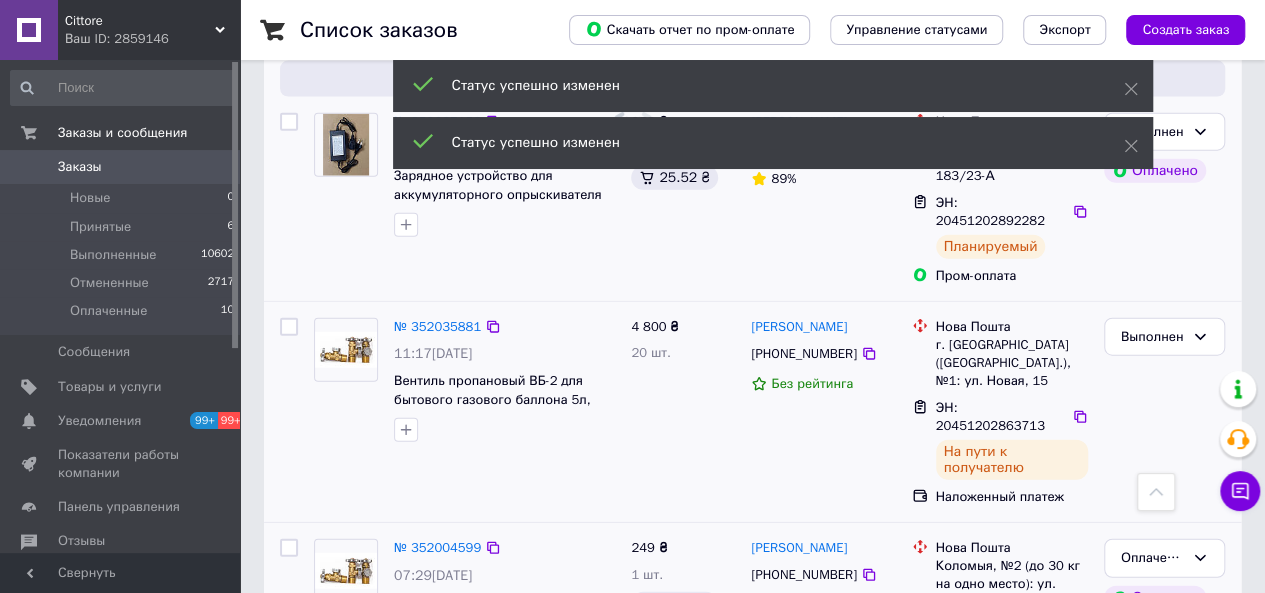 scroll, scrollTop: 2300, scrollLeft: 0, axis: vertical 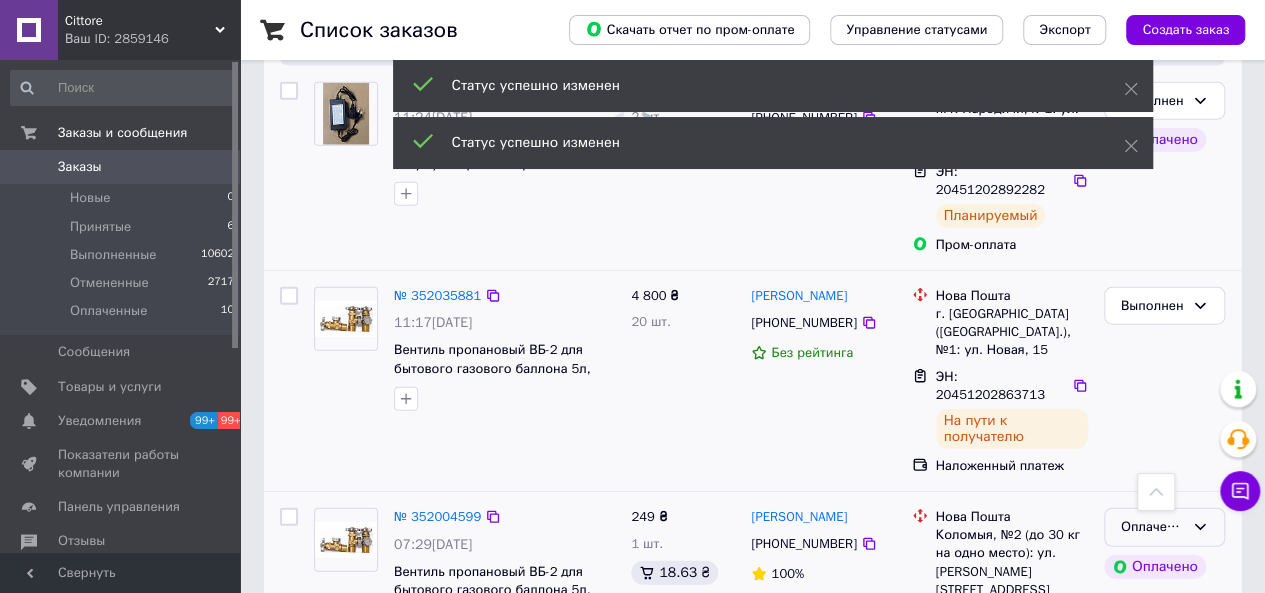 click on "Оплаченный" at bounding box center [1164, 527] 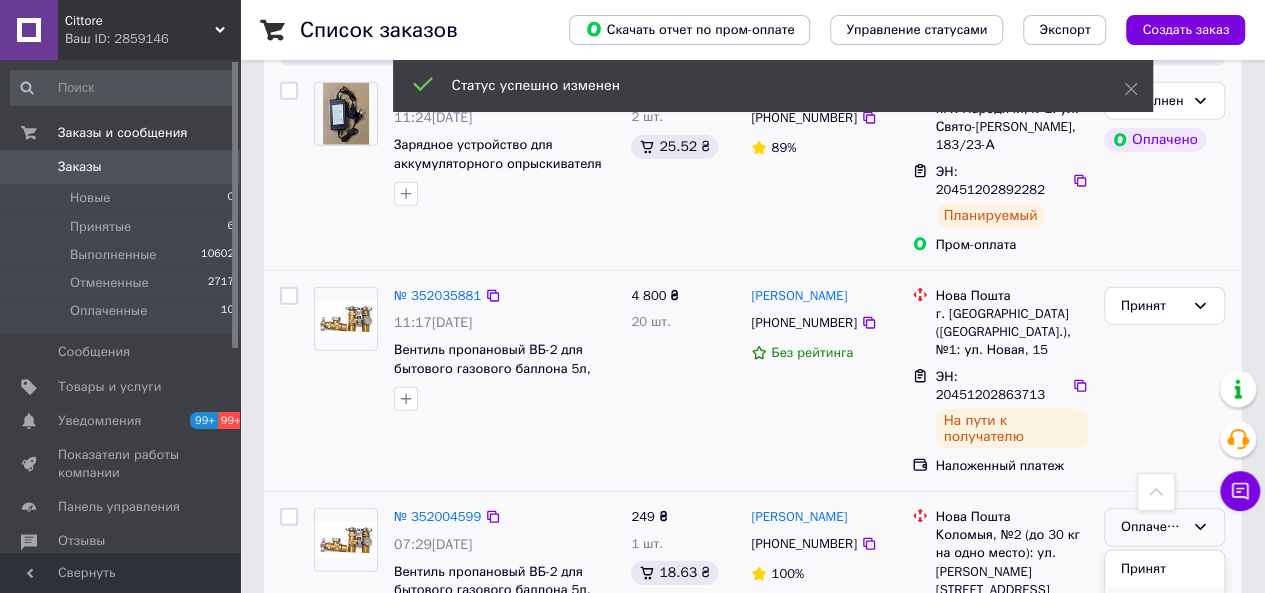 click on "Выполнен" at bounding box center [1164, 605] 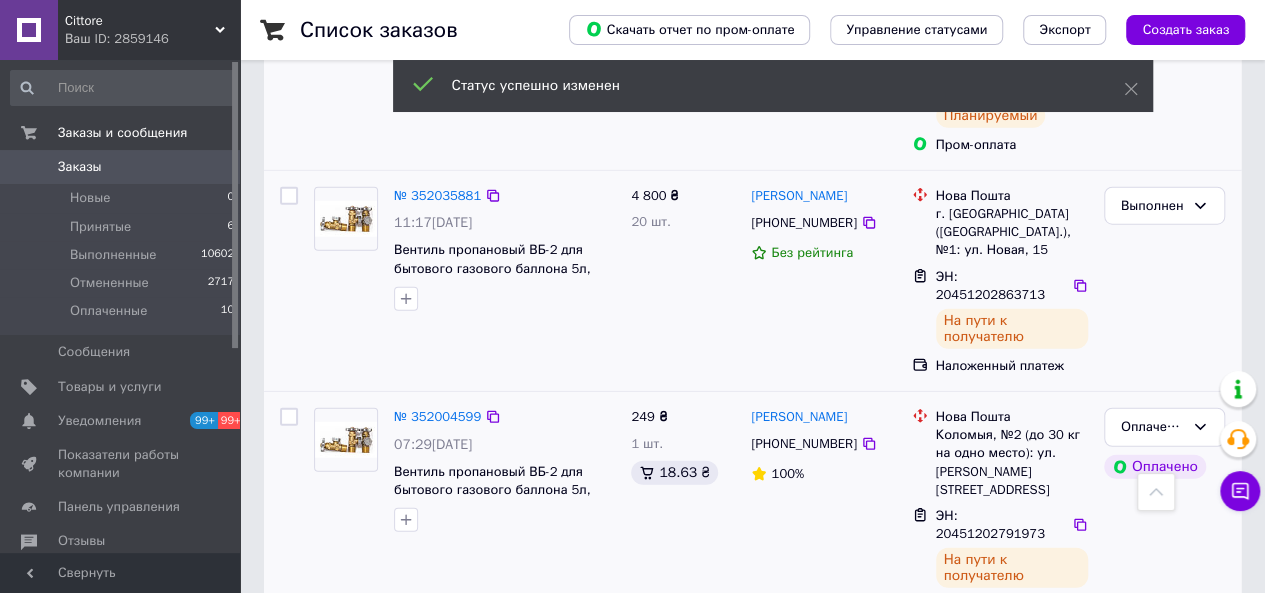 scroll, scrollTop: 2500, scrollLeft: 0, axis: vertical 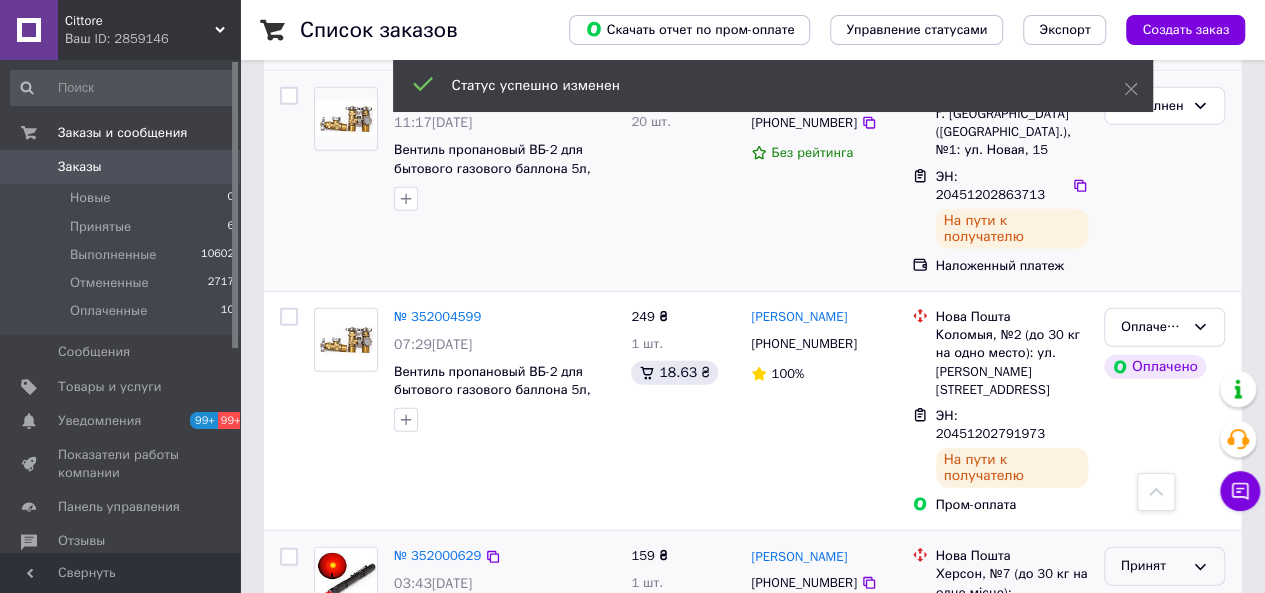click 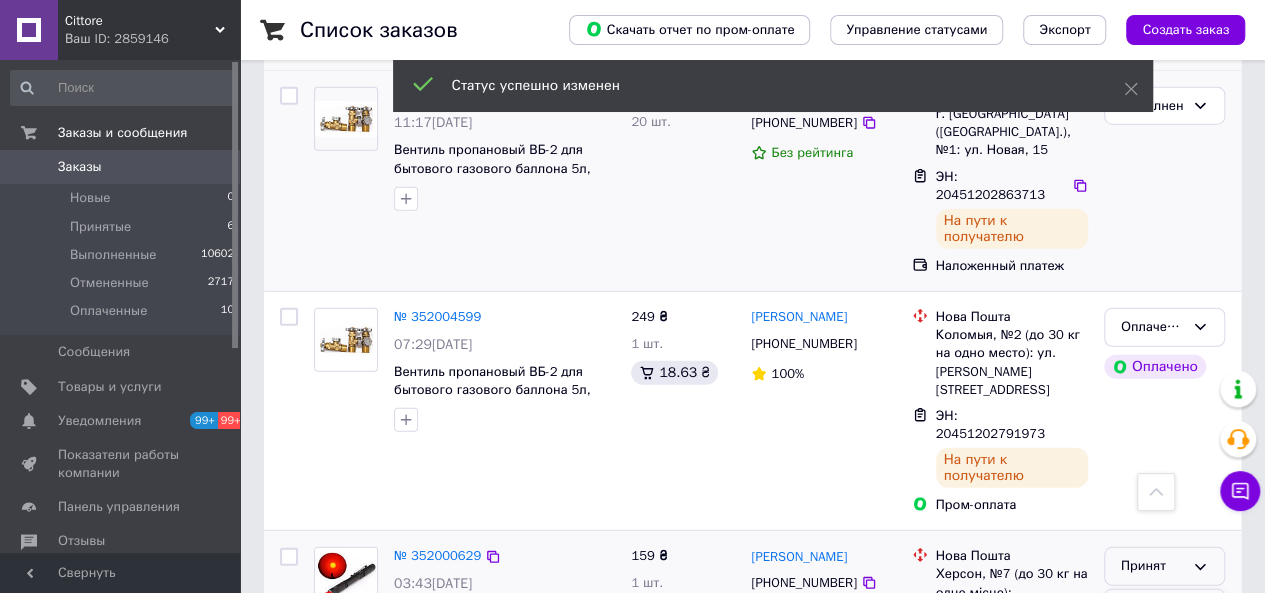 click on "Выполнен" at bounding box center (1164, 608) 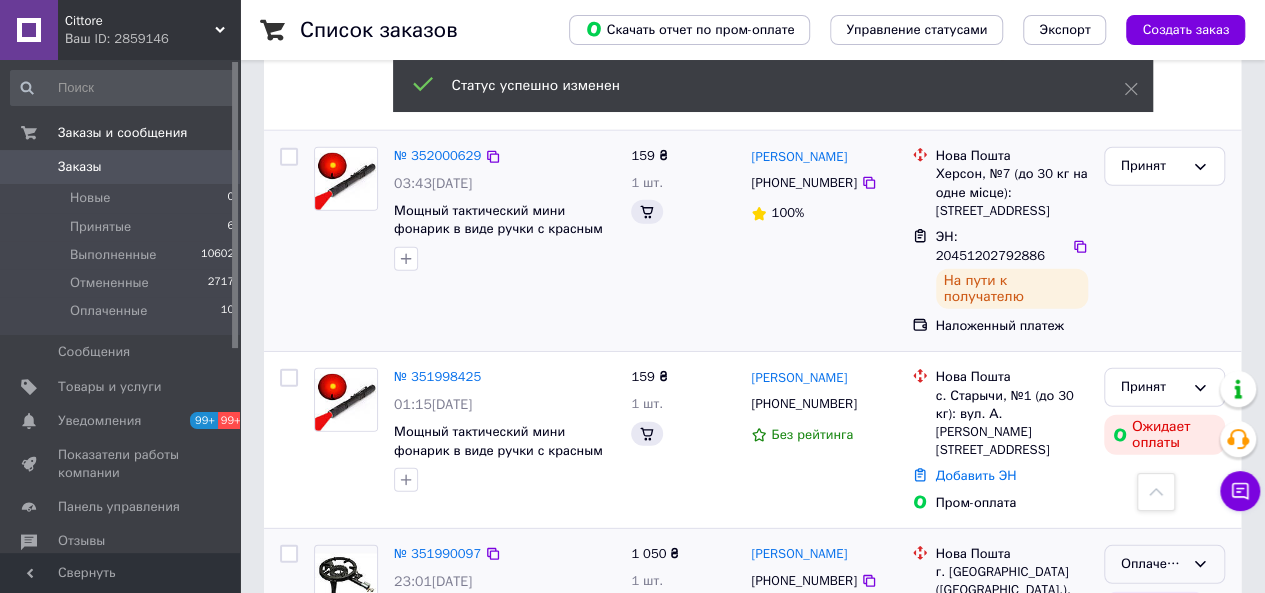 scroll, scrollTop: 2900, scrollLeft: 0, axis: vertical 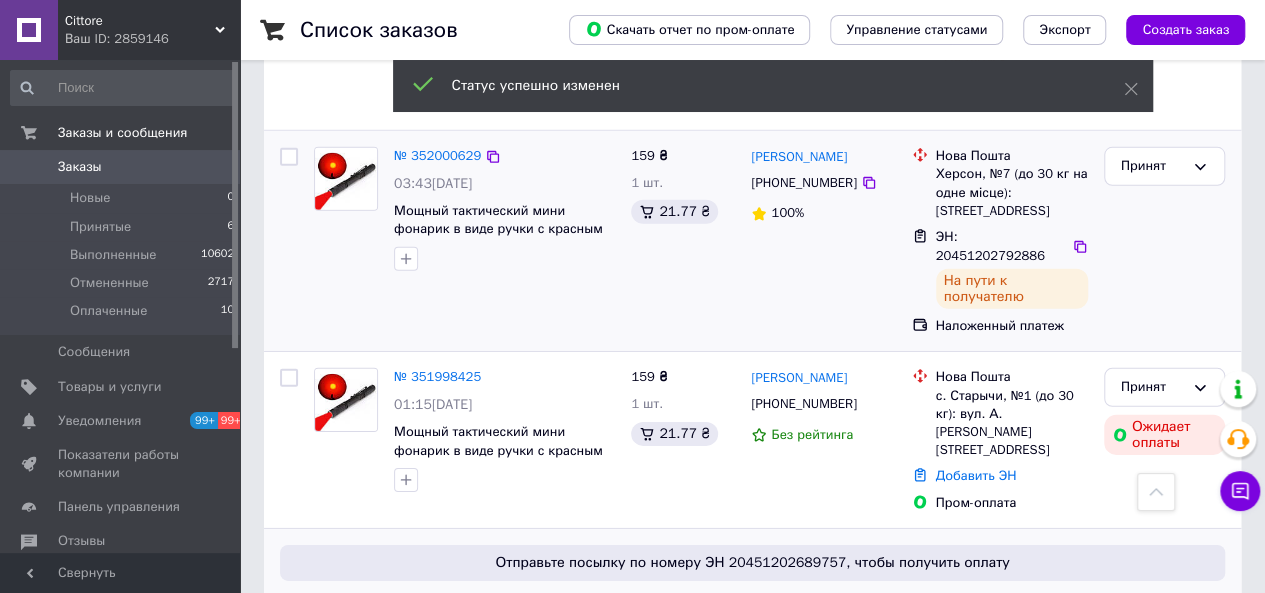 click on "Оплаченный" at bounding box center (1164, 616) 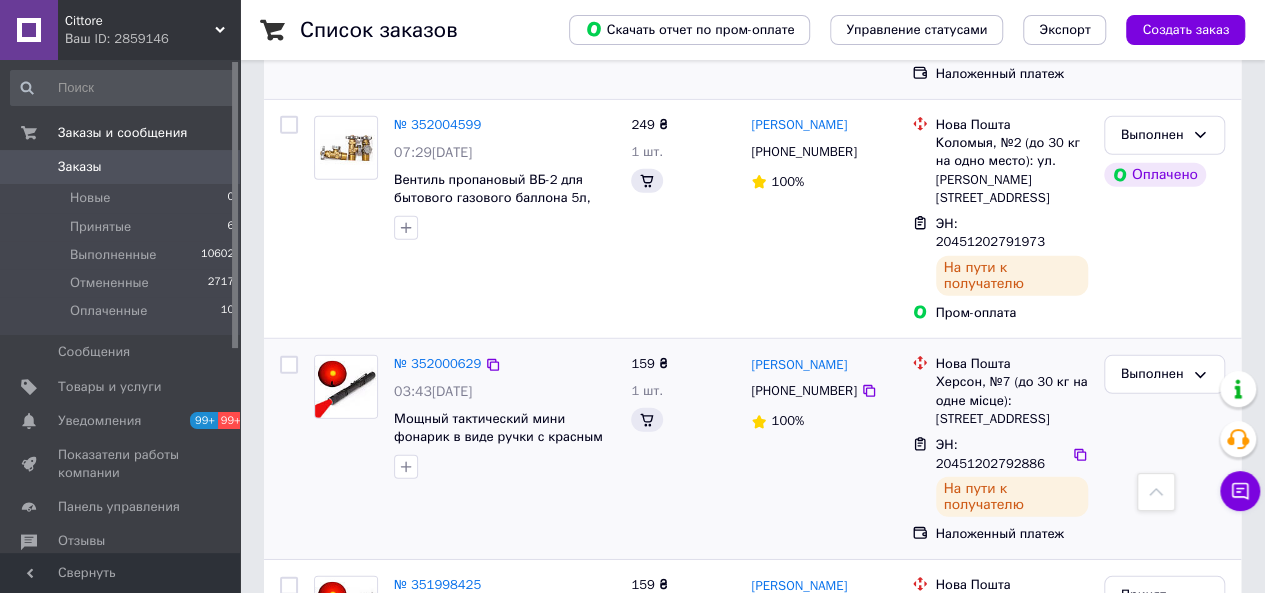 scroll, scrollTop: 2900, scrollLeft: 0, axis: vertical 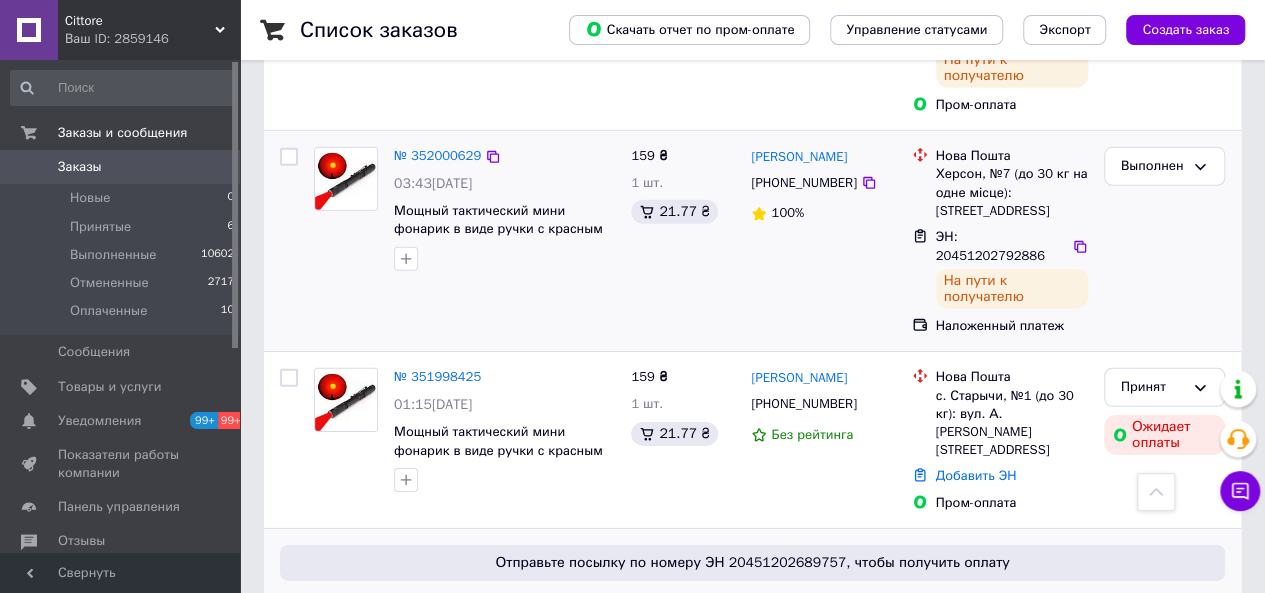 click on "Выполнен" at bounding box center (1164, 694) 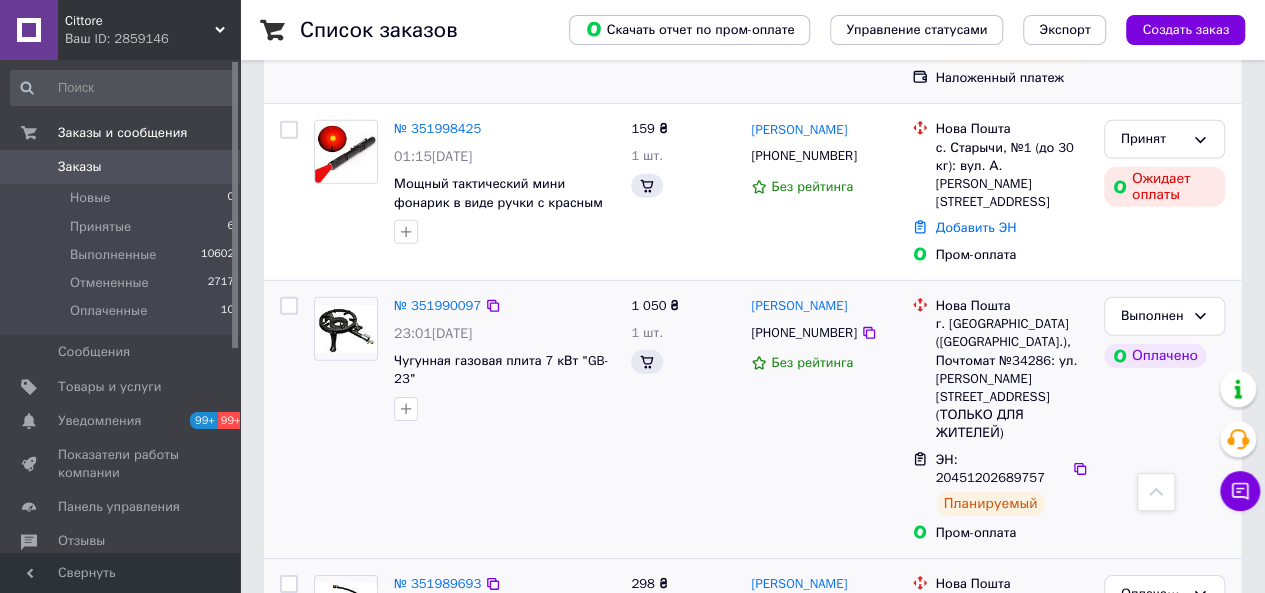 scroll, scrollTop: 3200, scrollLeft: 0, axis: vertical 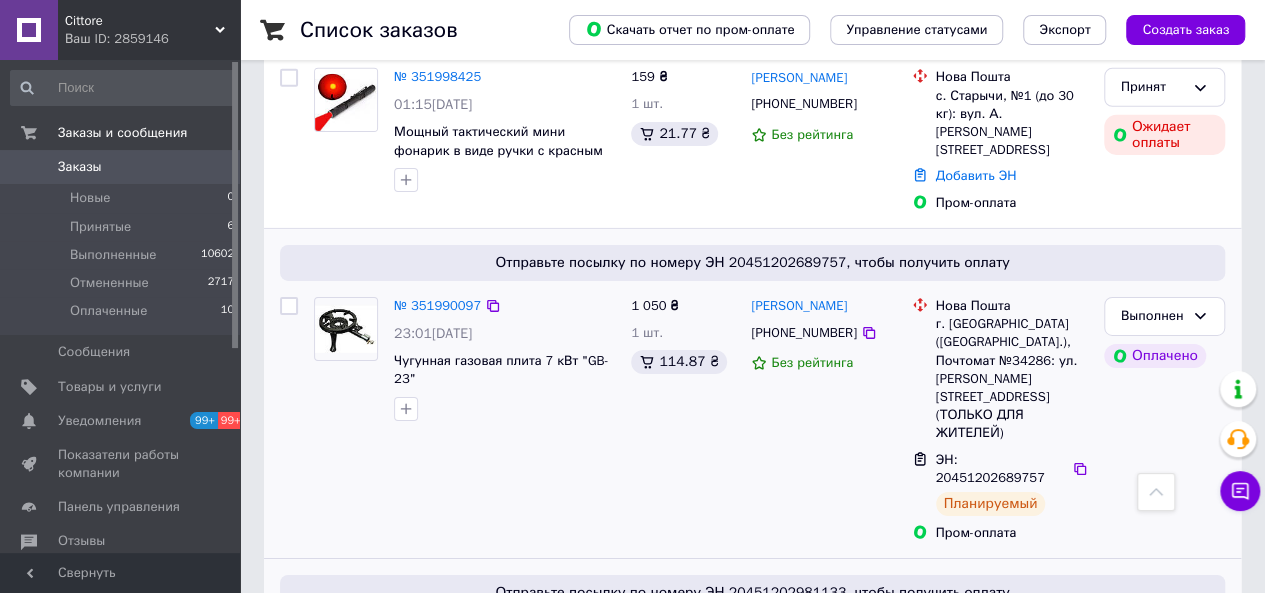 click 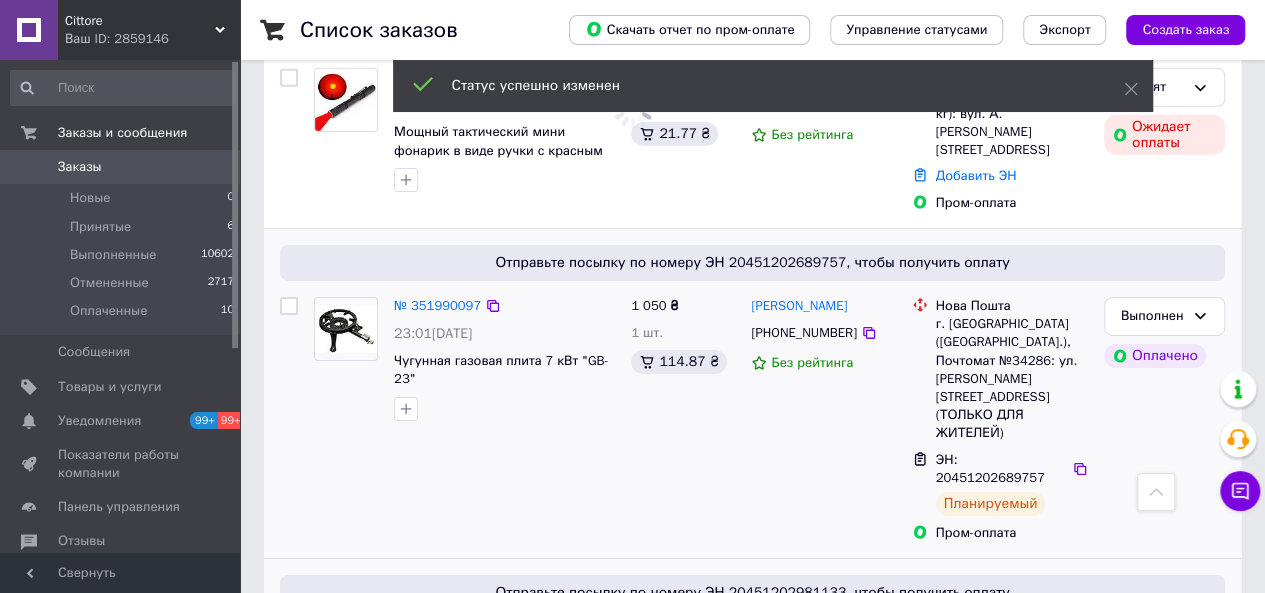 scroll, scrollTop: 3300, scrollLeft: 0, axis: vertical 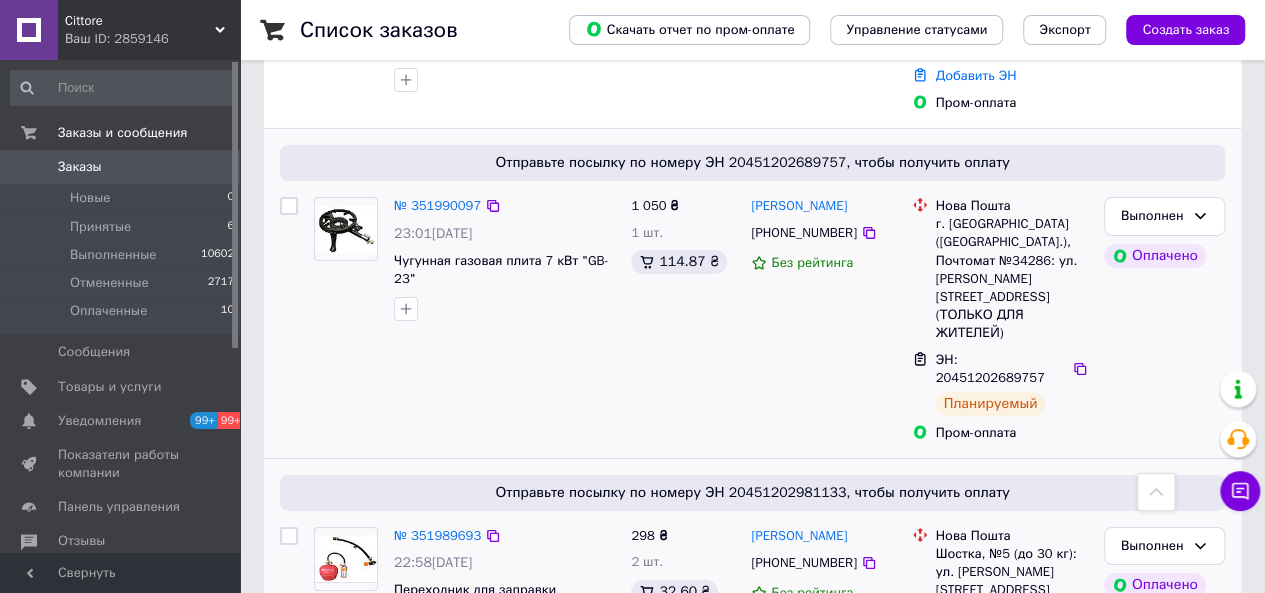 click 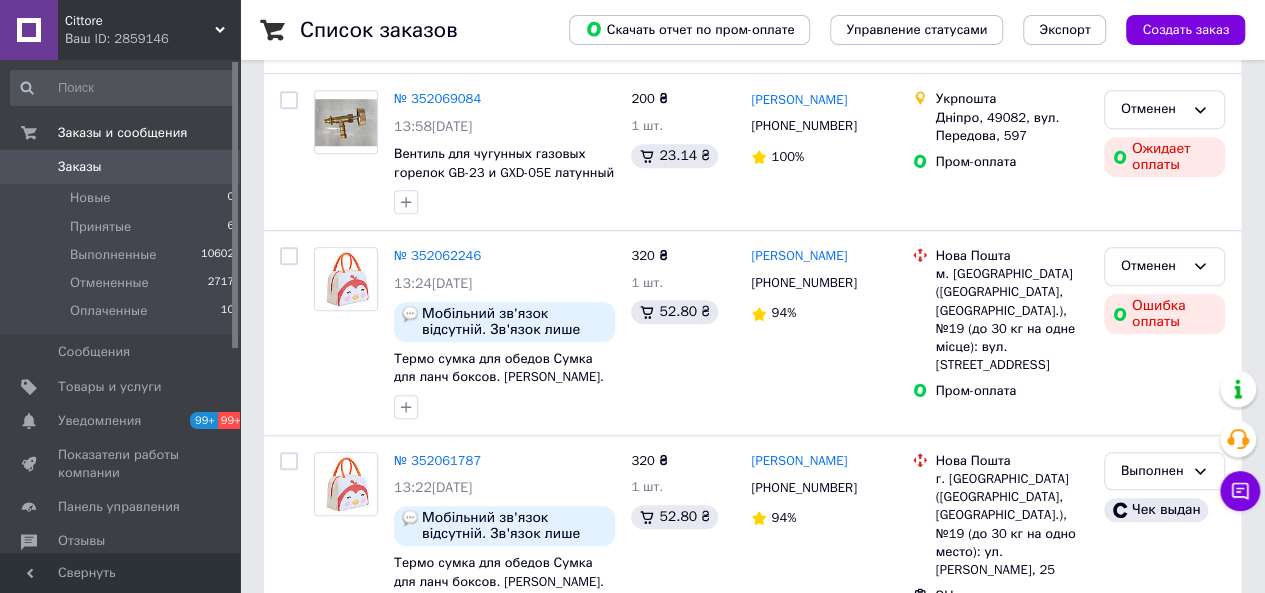 scroll, scrollTop: 800, scrollLeft: 0, axis: vertical 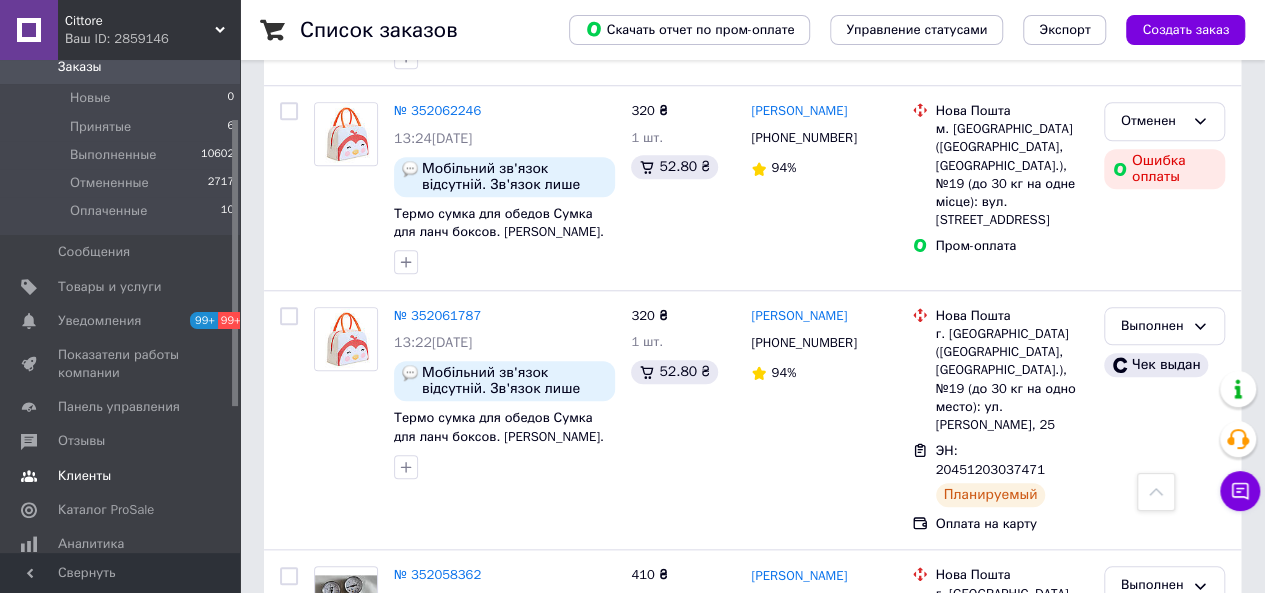 click on "Клиенты" at bounding box center [84, 476] 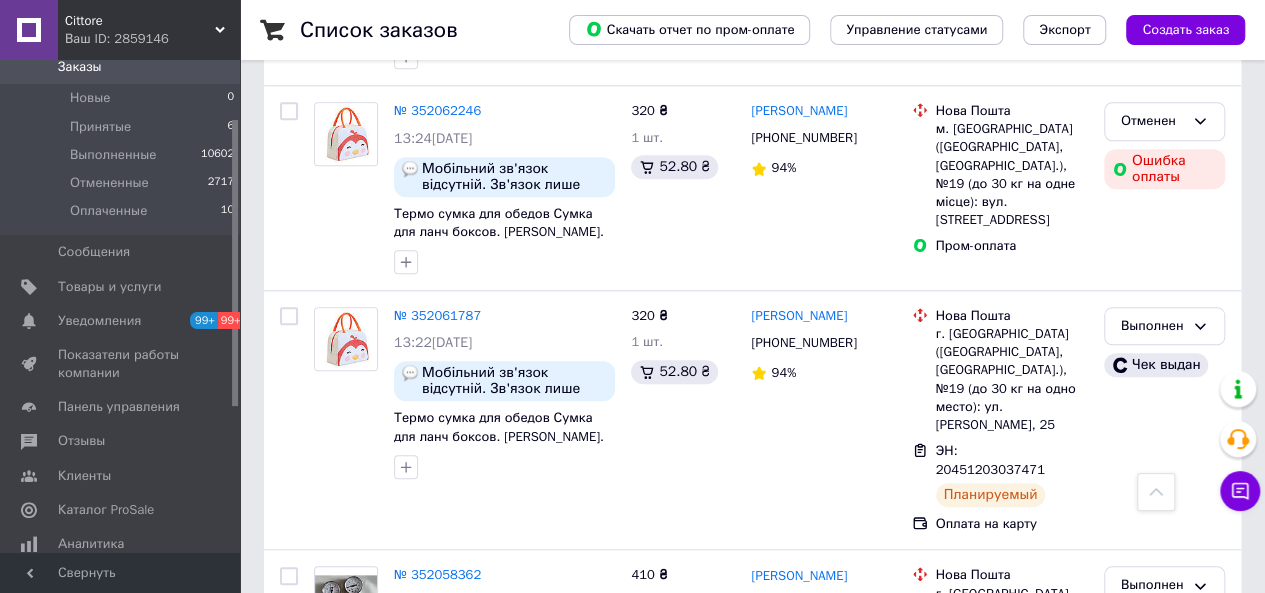 scroll, scrollTop: 0, scrollLeft: 0, axis: both 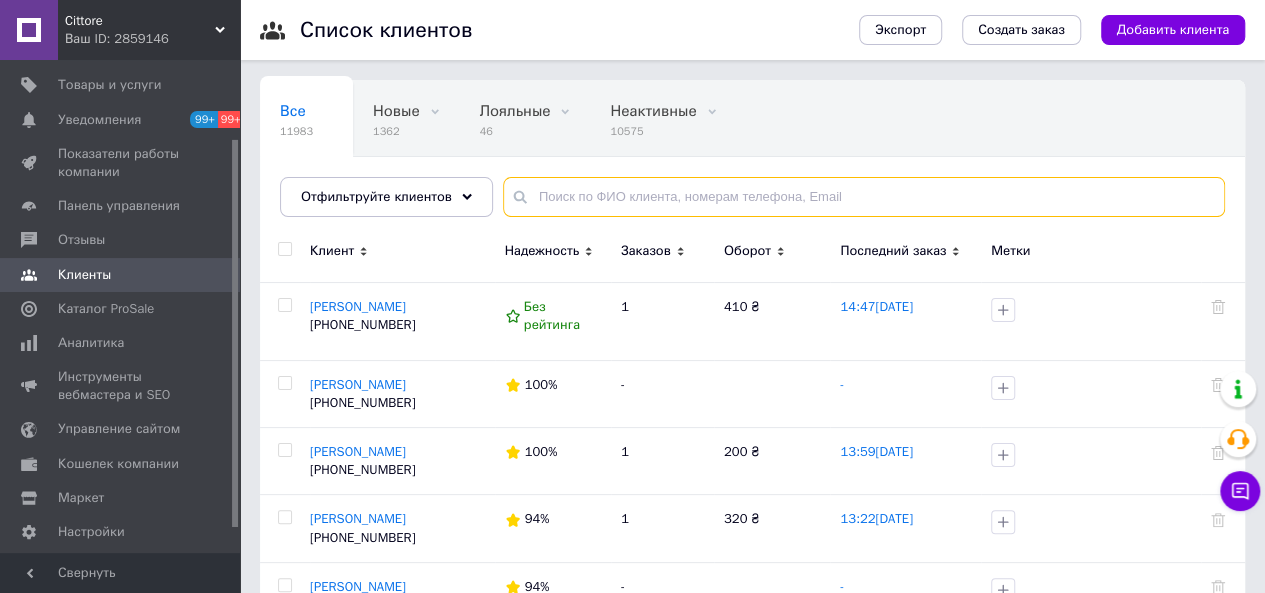 click at bounding box center (864, 197) 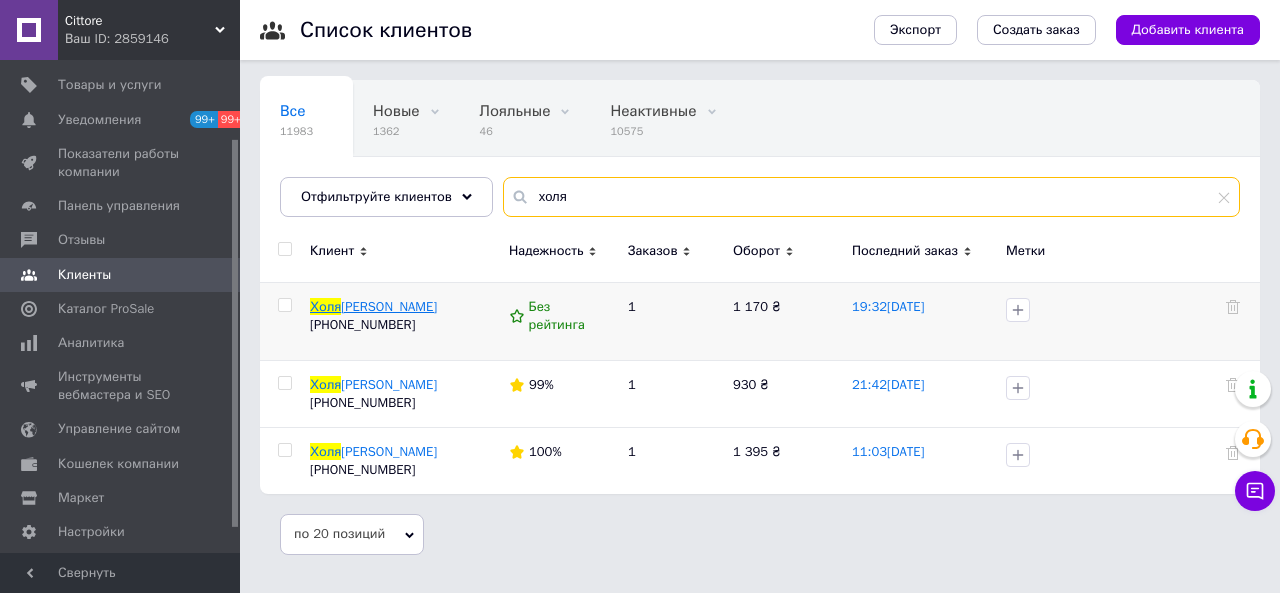 type on "холя" 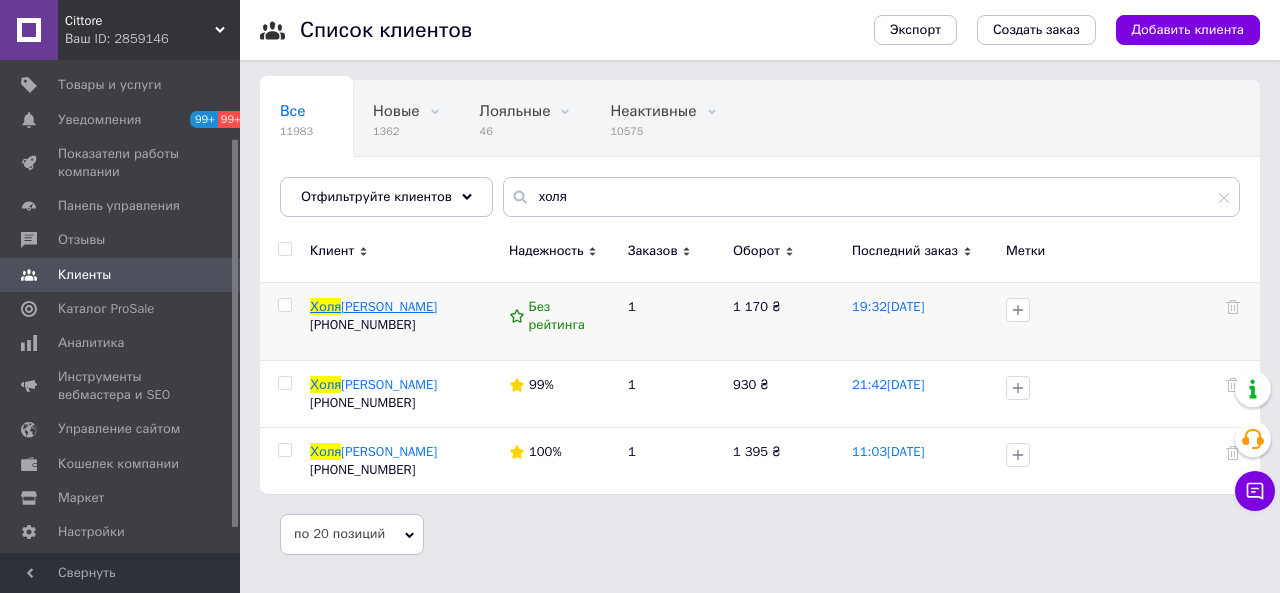 click on "вко Олексій" at bounding box center (389, 306) 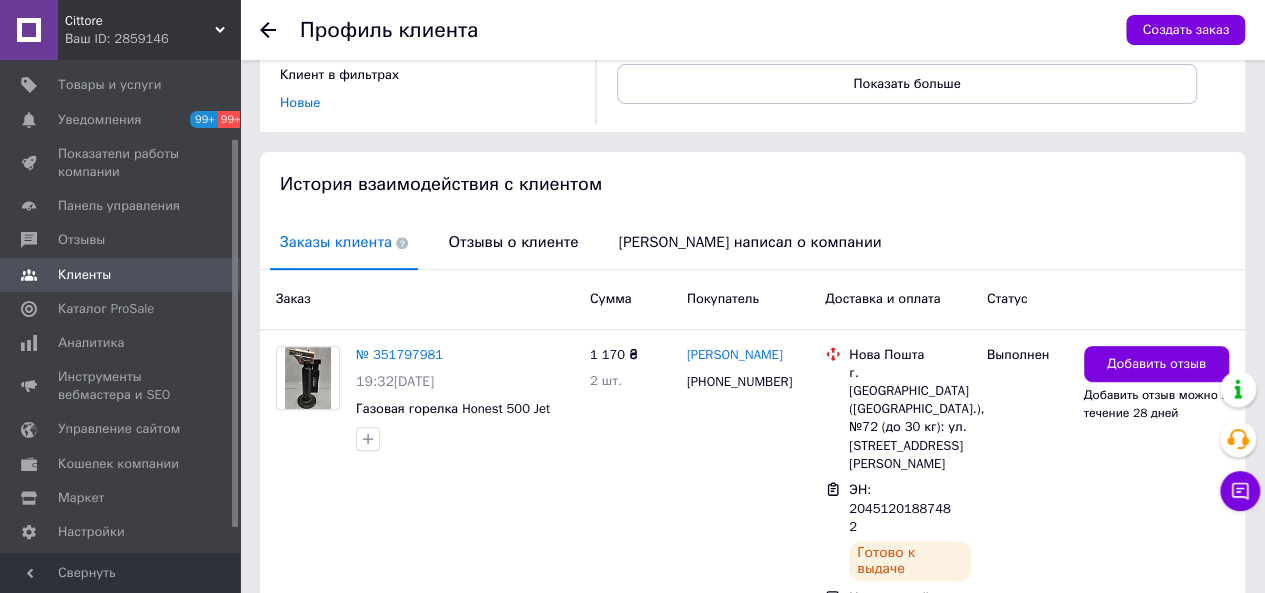 scroll, scrollTop: 400, scrollLeft: 0, axis: vertical 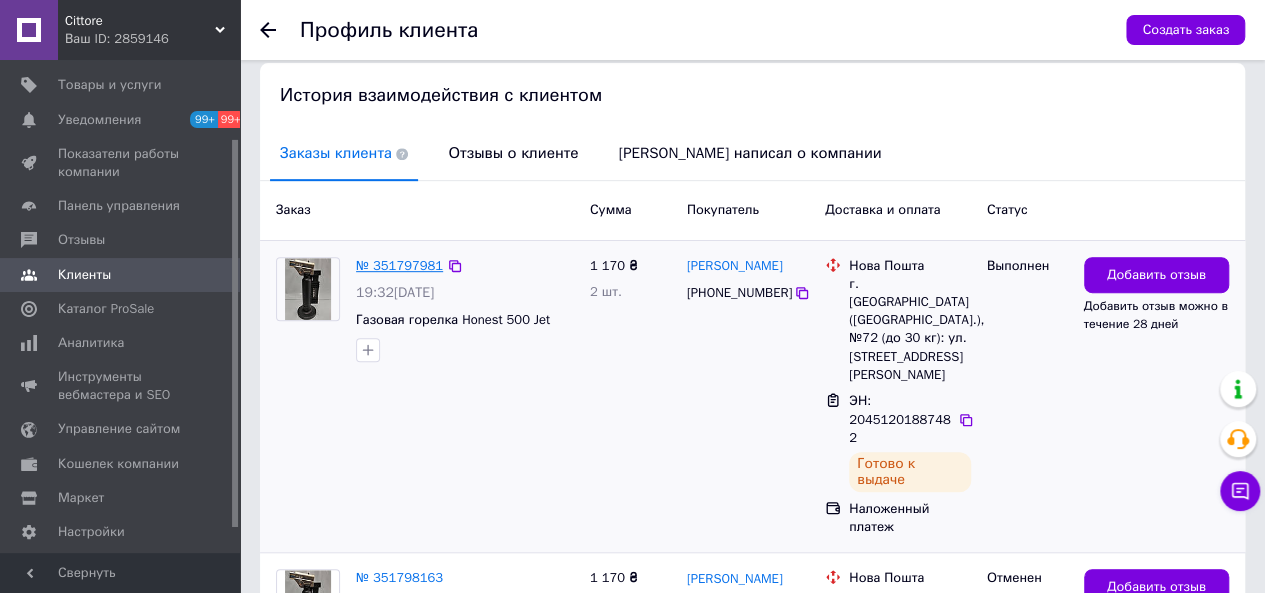 click on "№ 351797981" at bounding box center (399, 265) 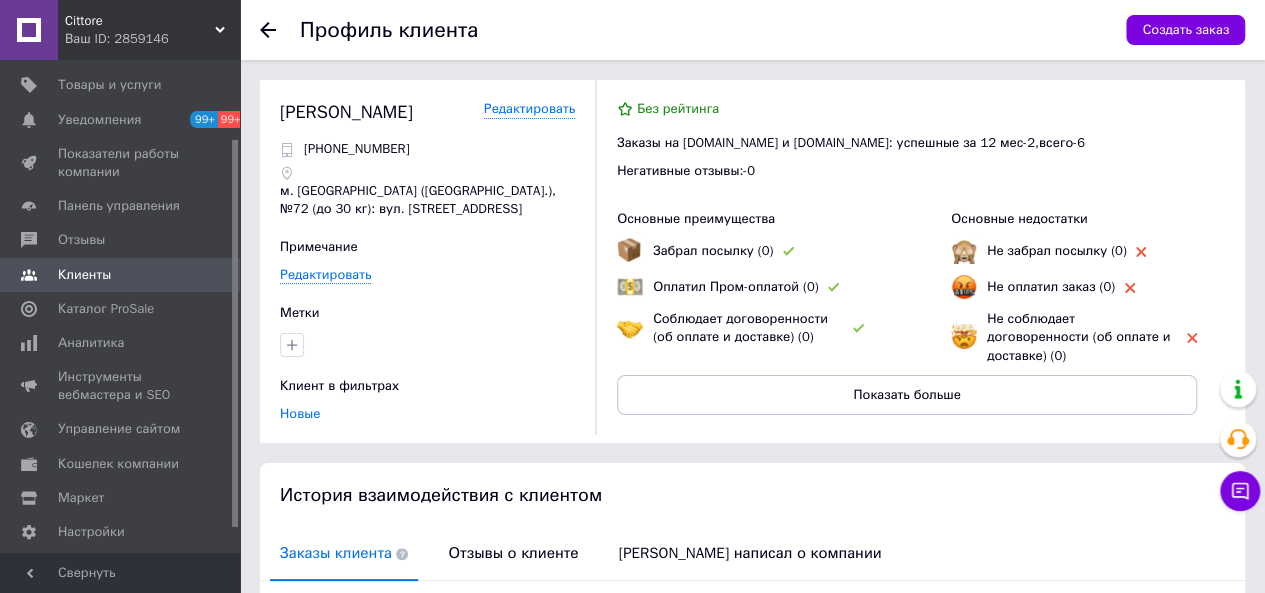 scroll, scrollTop: 319, scrollLeft: 0, axis: vertical 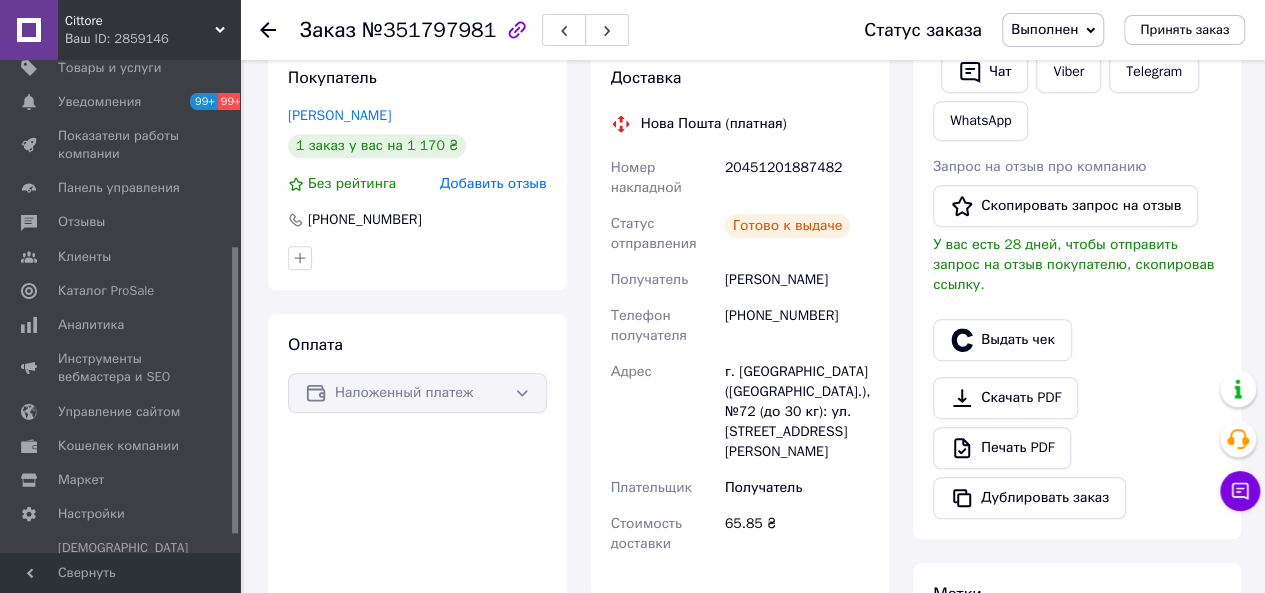 click on "Добавить отзыв" at bounding box center (493, 183) 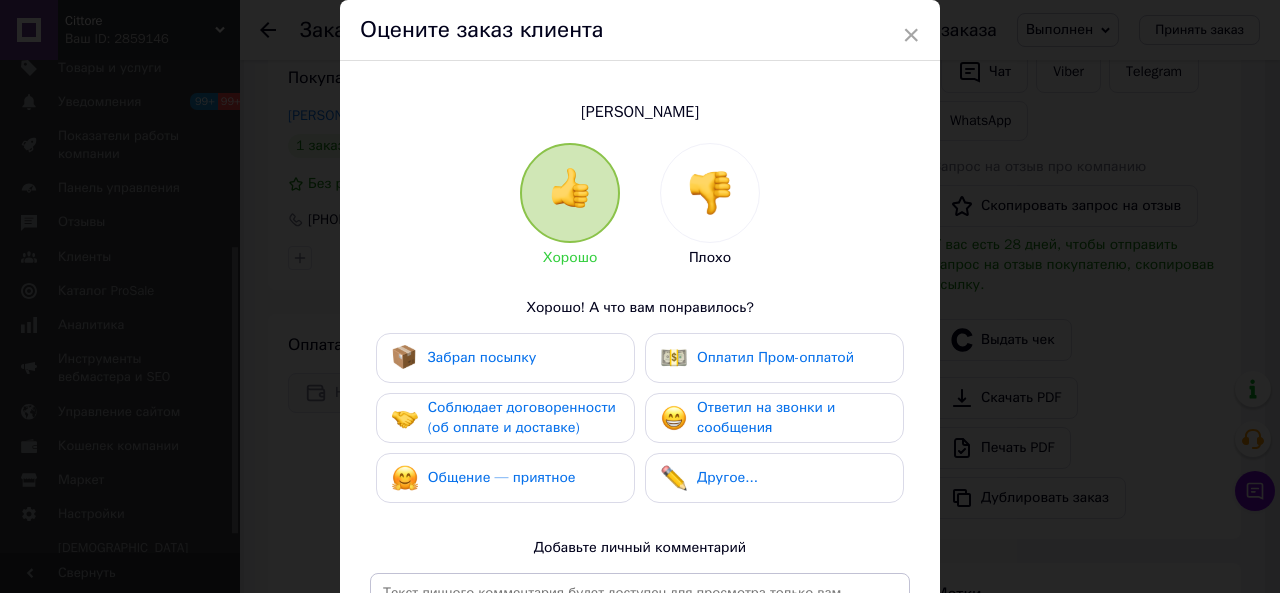 scroll, scrollTop: 100, scrollLeft: 0, axis: vertical 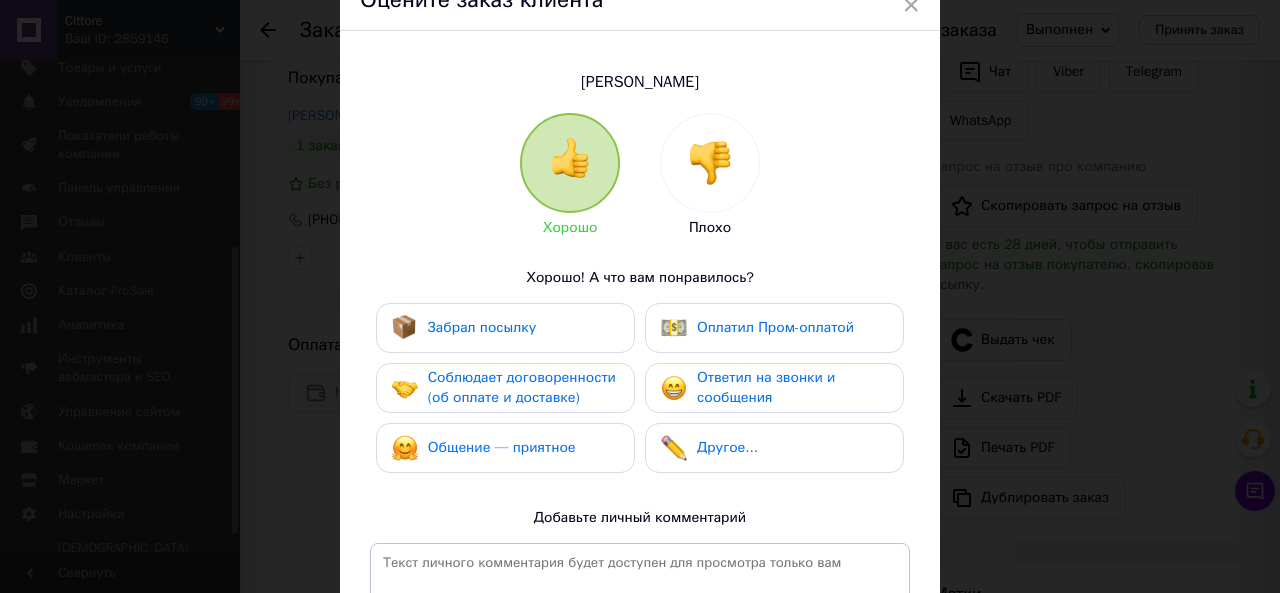 click on "Забрал посылку" at bounding box center (505, 328) 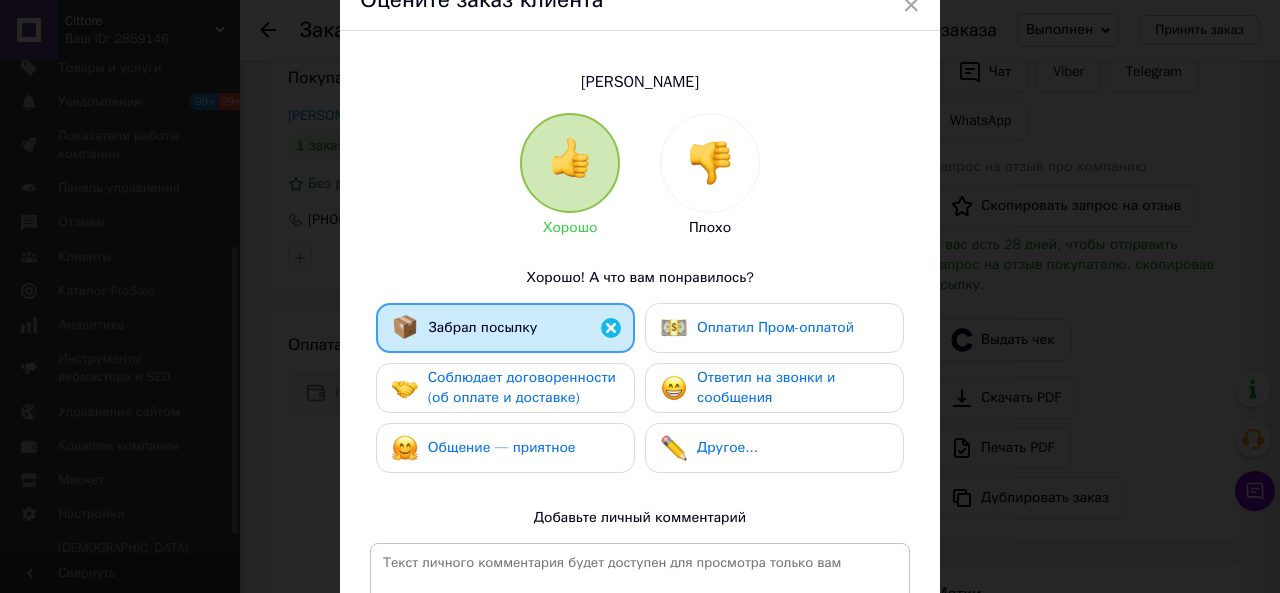 click on "Соблюдает договоренности (об оплате и доставке)" at bounding box center (522, 387) 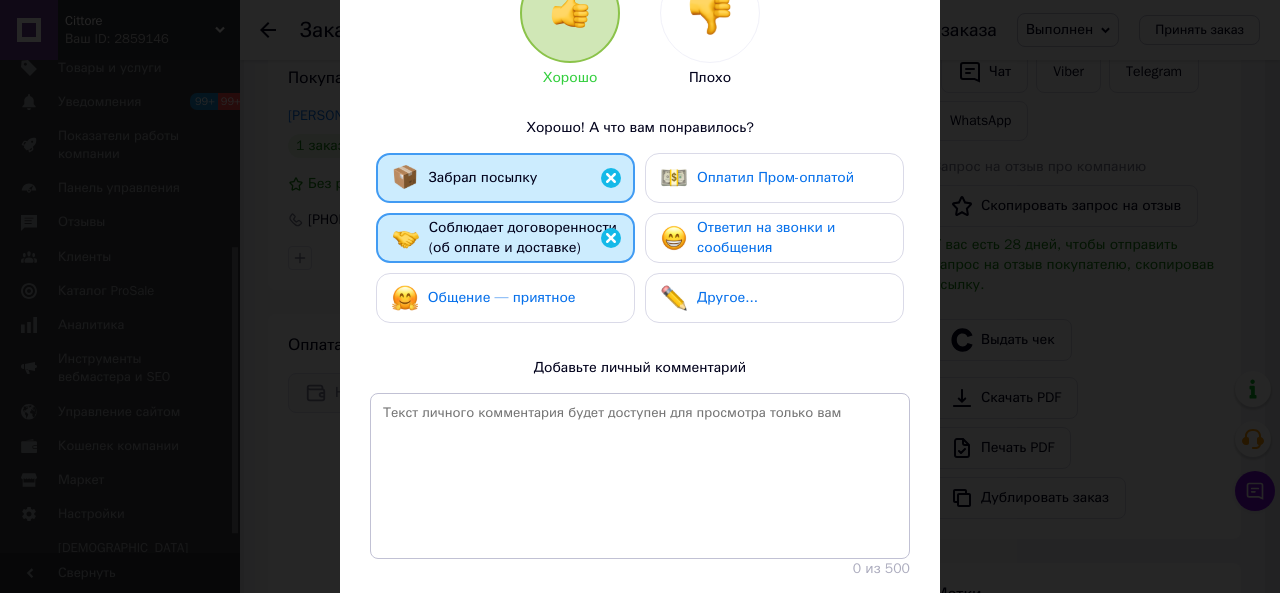 scroll, scrollTop: 300, scrollLeft: 0, axis: vertical 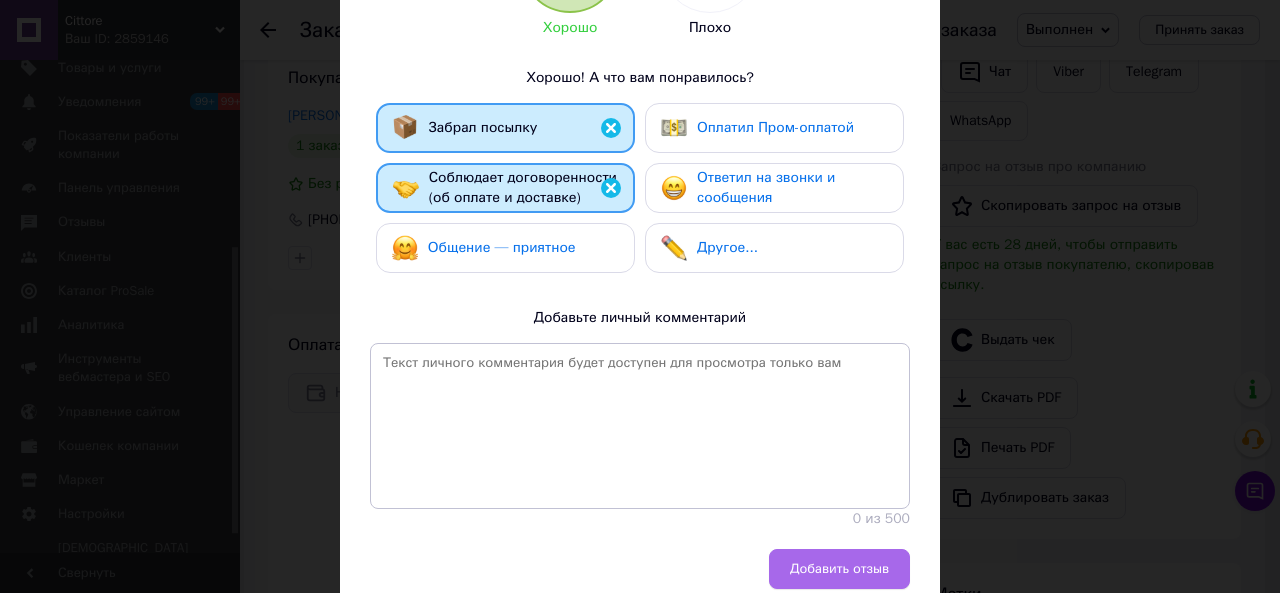 click on "Добавить отзыв" at bounding box center (839, 569) 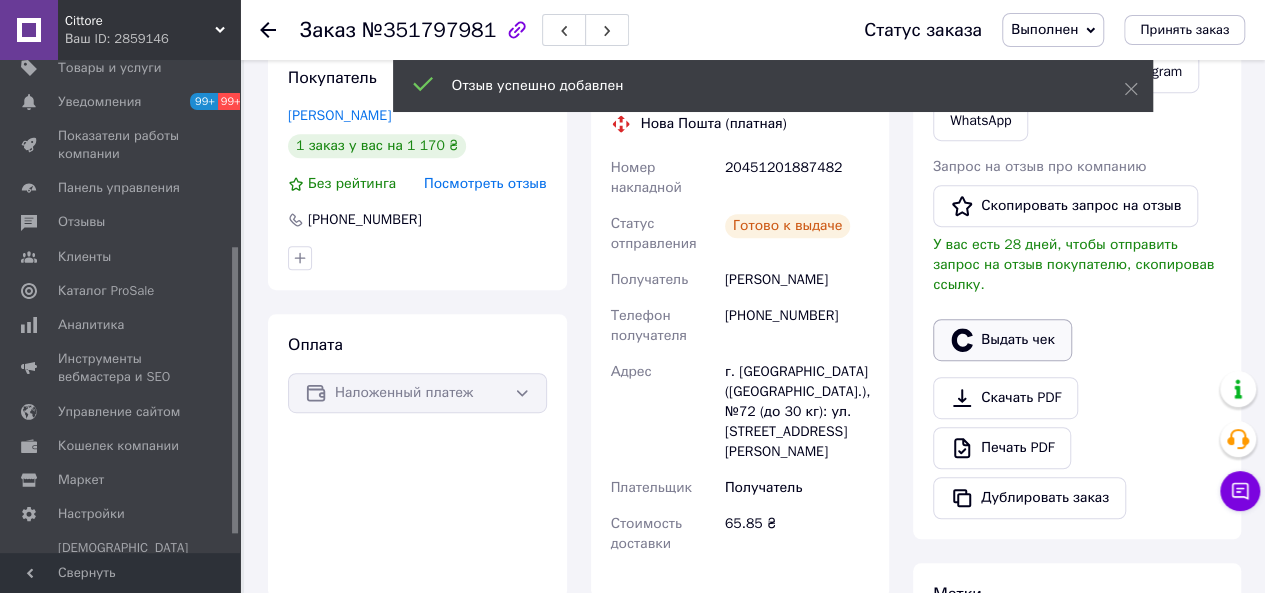 click on "Выдать чек" at bounding box center [1002, 340] 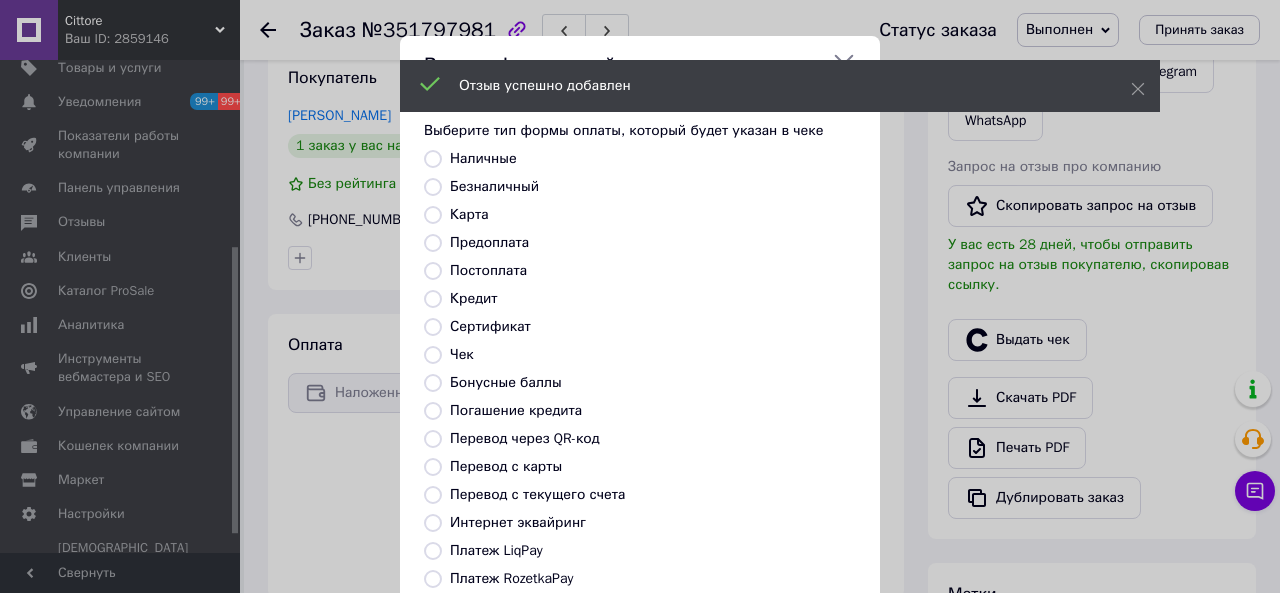 click on "Постоплата" at bounding box center [488, 270] 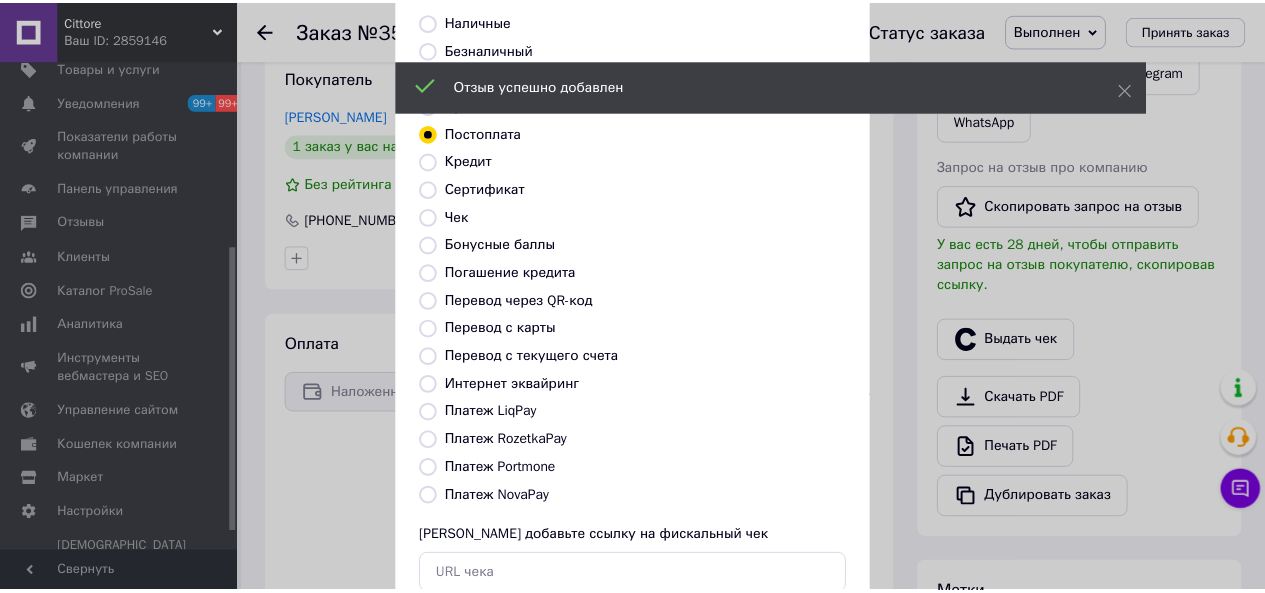 scroll, scrollTop: 264, scrollLeft: 0, axis: vertical 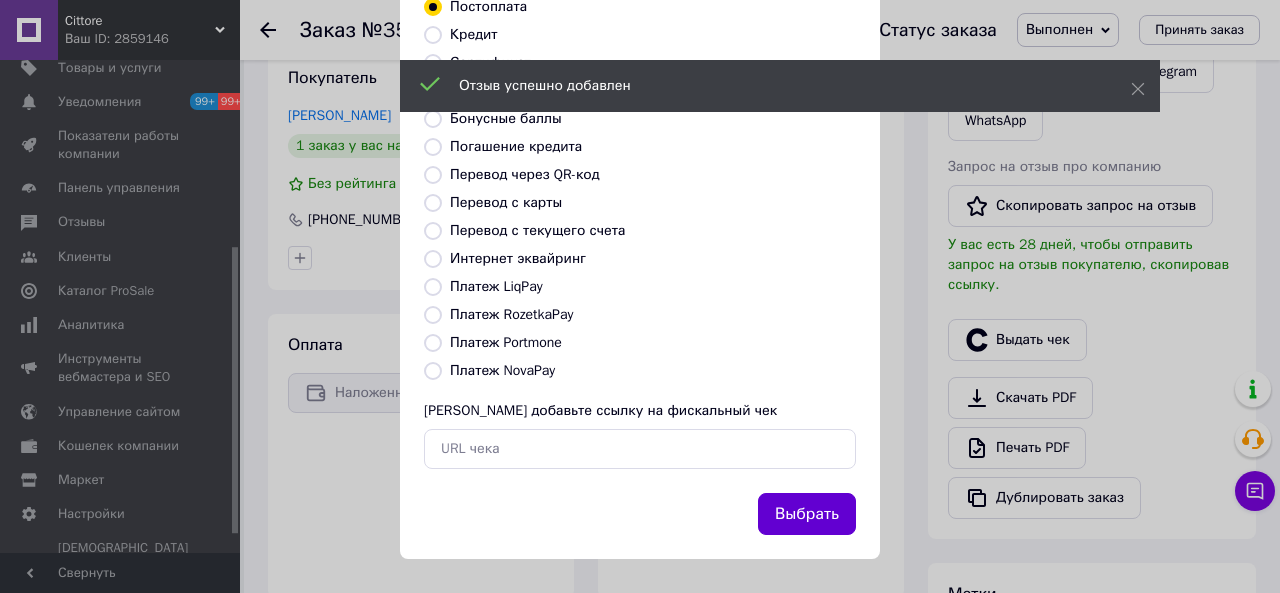 click on "Выбрать" at bounding box center (807, 514) 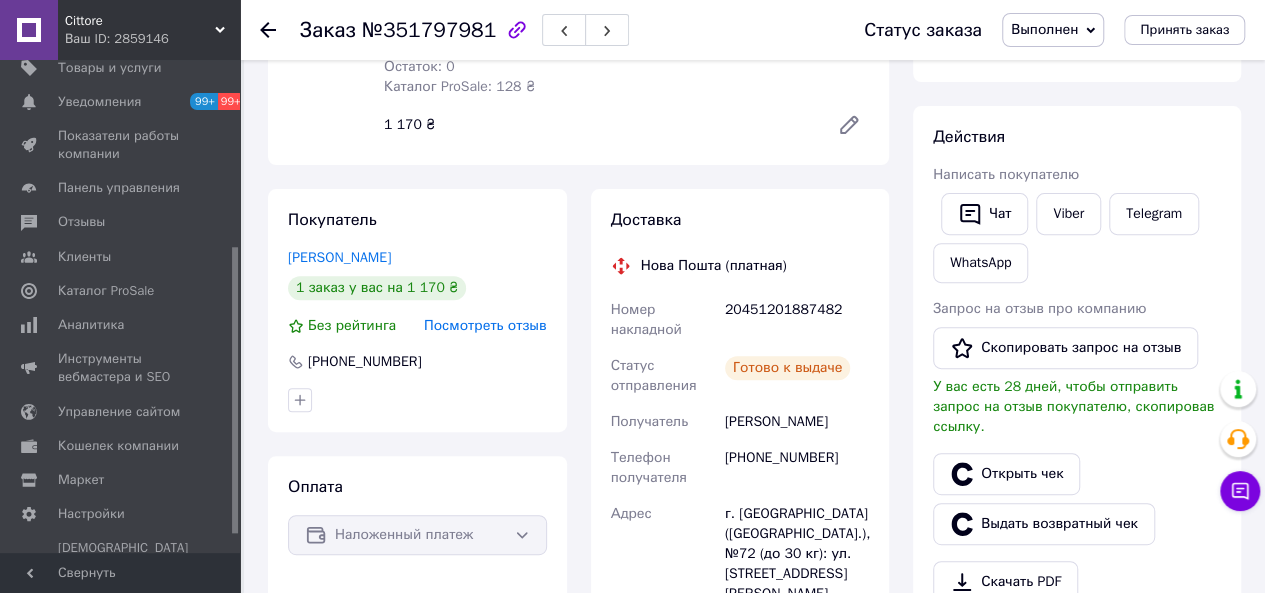 scroll, scrollTop: 200, scrollLeft: 0, axis: vertical 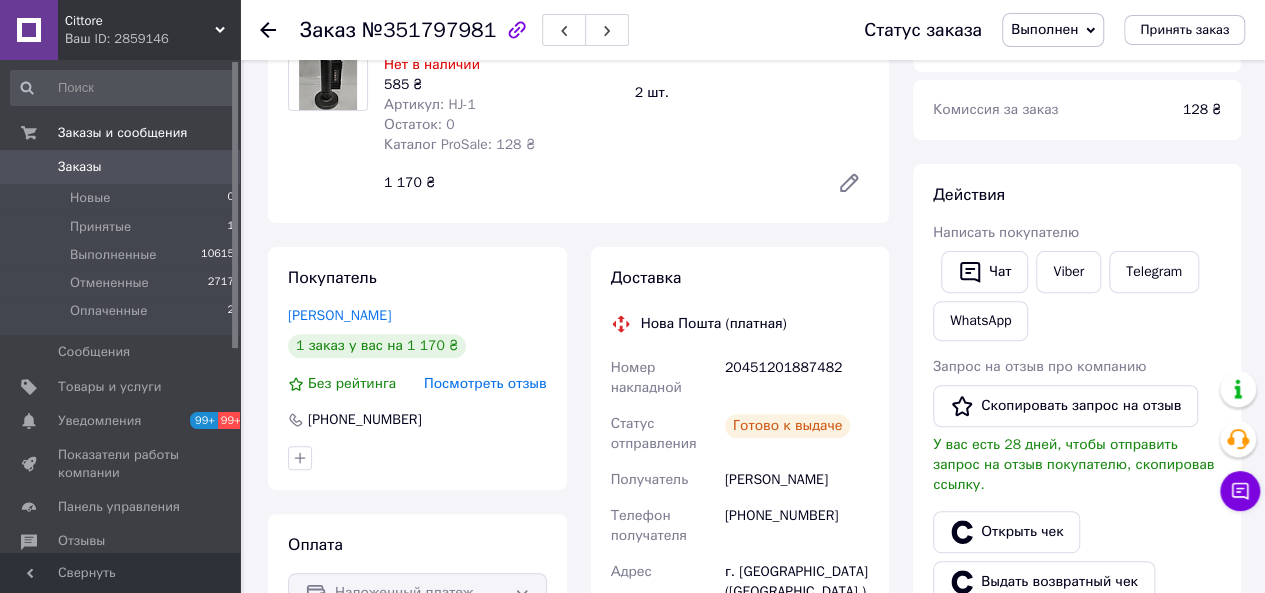 click on "Заказы" at bounding box center (121, 167) 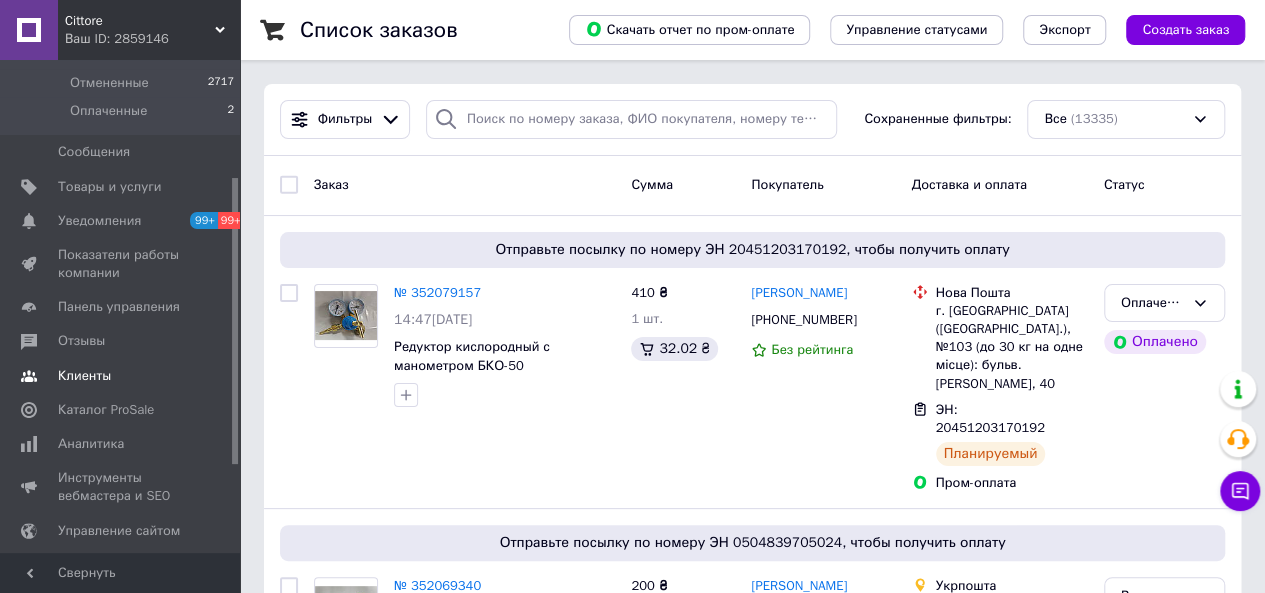 click on "Клиенты" at bounding box center [84, 376] 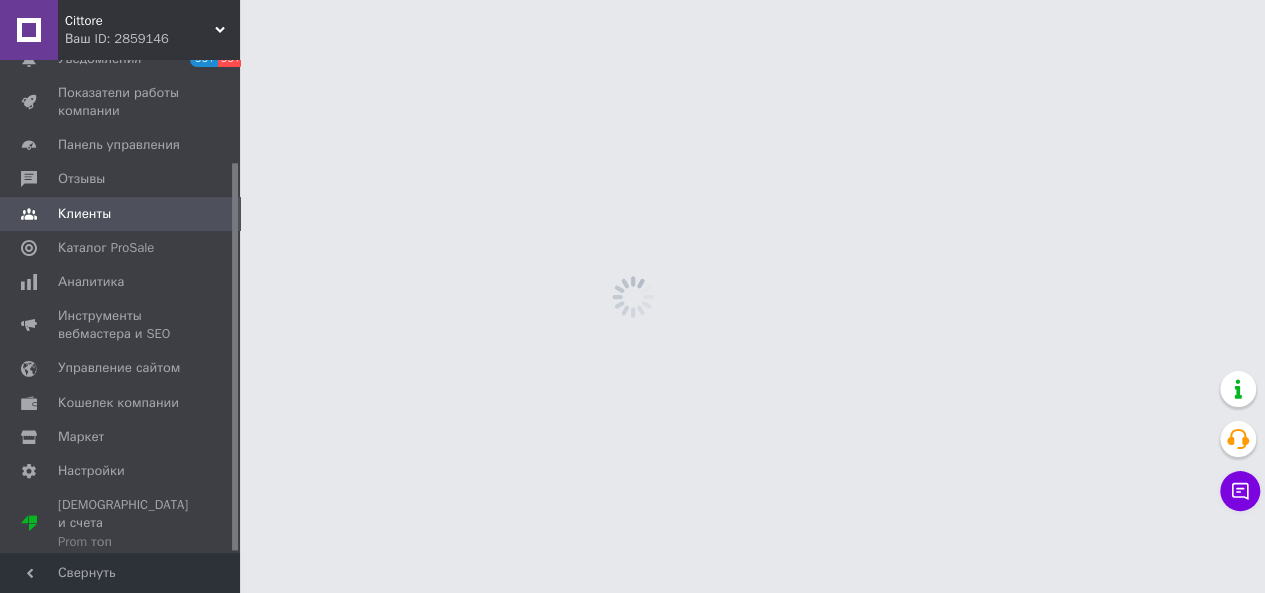 scroll, scrollTop: 130, scrollLeft: 0, axis: vertical 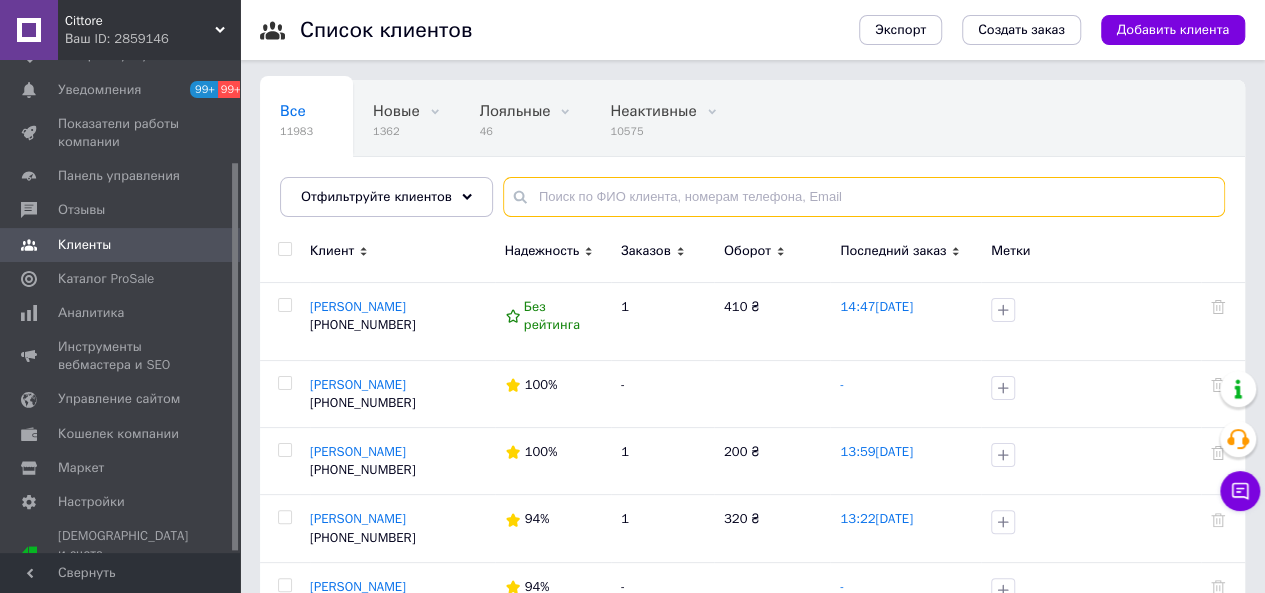 click at bounding box center [864, 197] 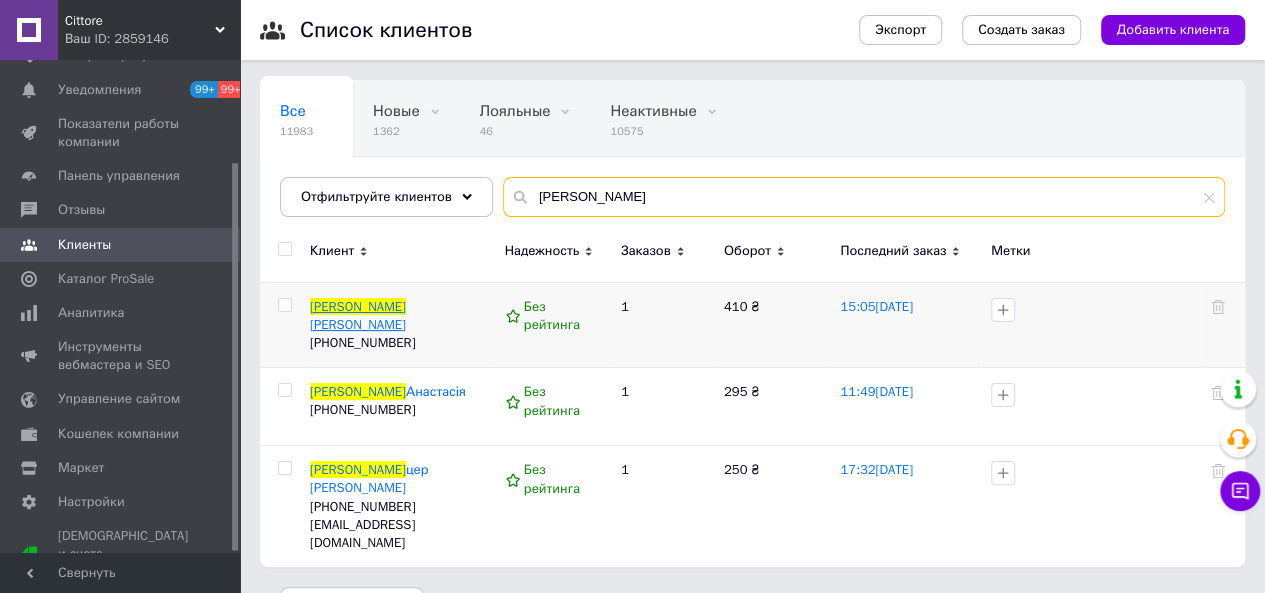 type on "смаль" 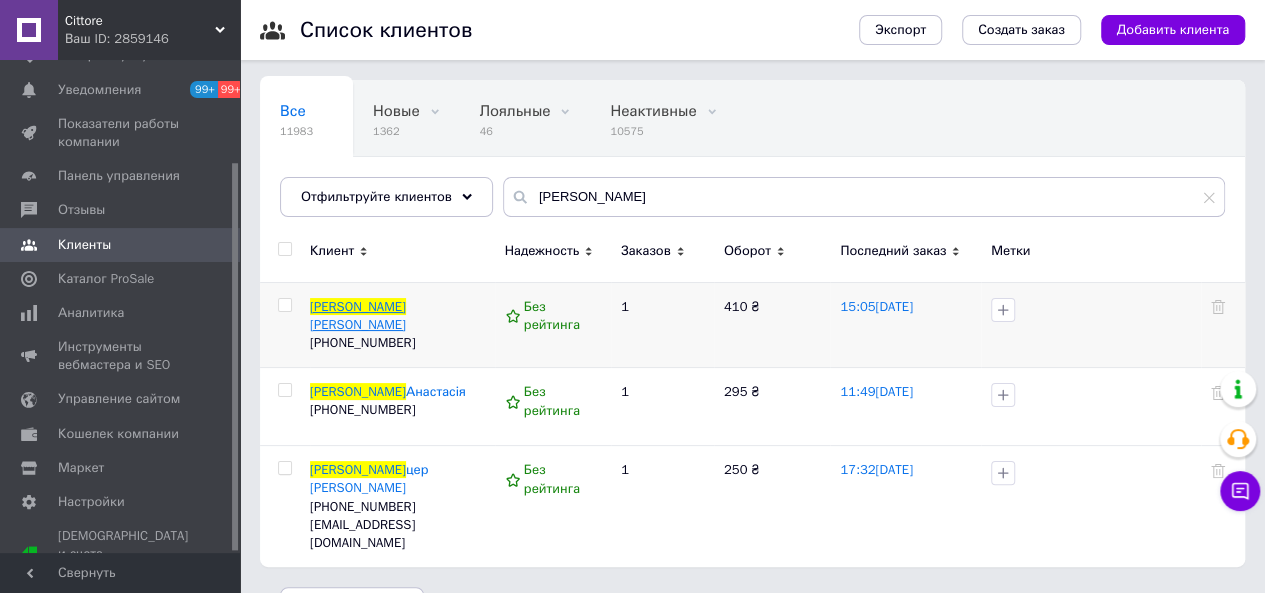 click on "Яна" at bounding box center (358, 324) 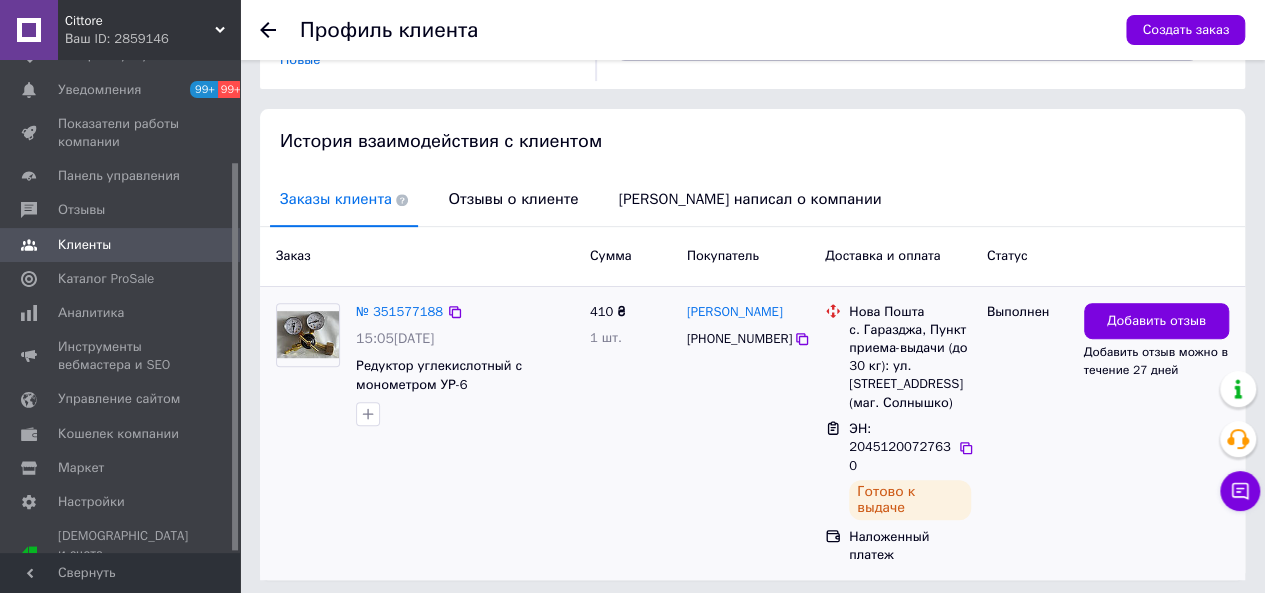 scroll, scrollTop: 383, scrollLeft: 0, axis: vertical 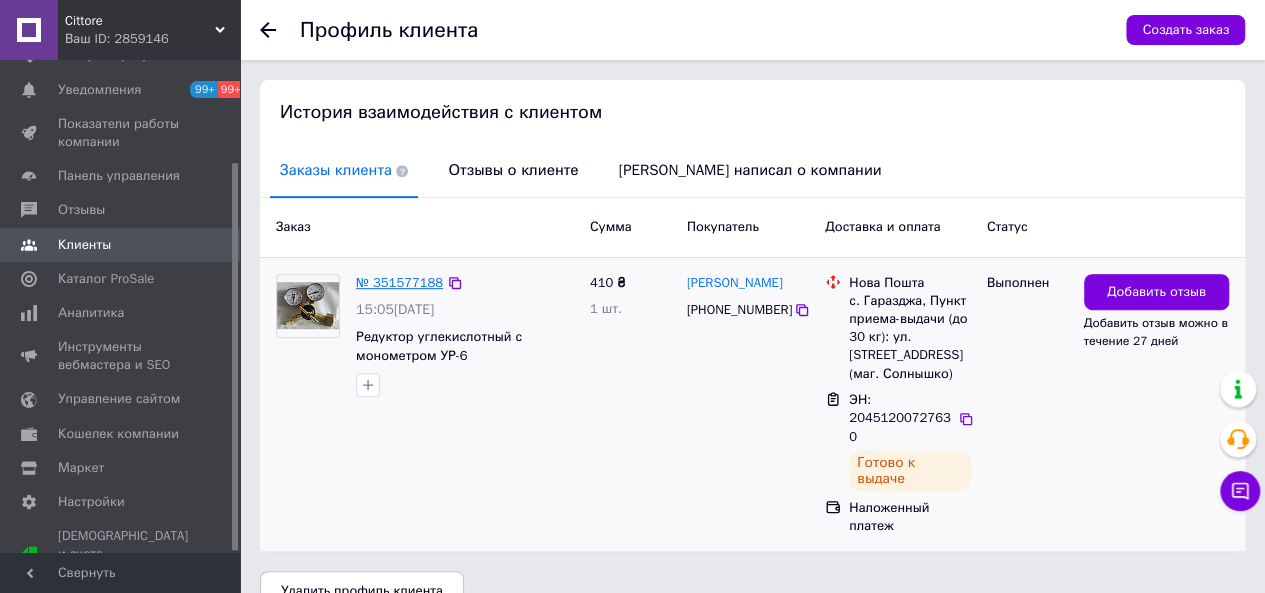 click on "№ 351577188" at bounding box center [399, 282] 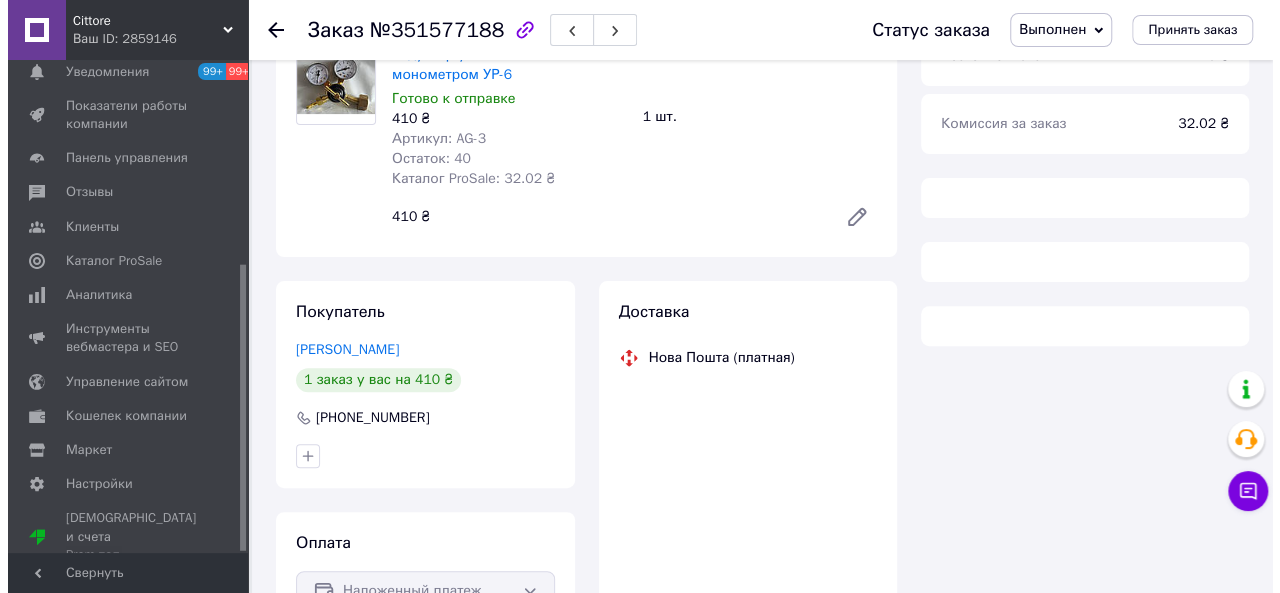 scroll, scrollTop: 312, scrollLeft: 0, axis: vertical 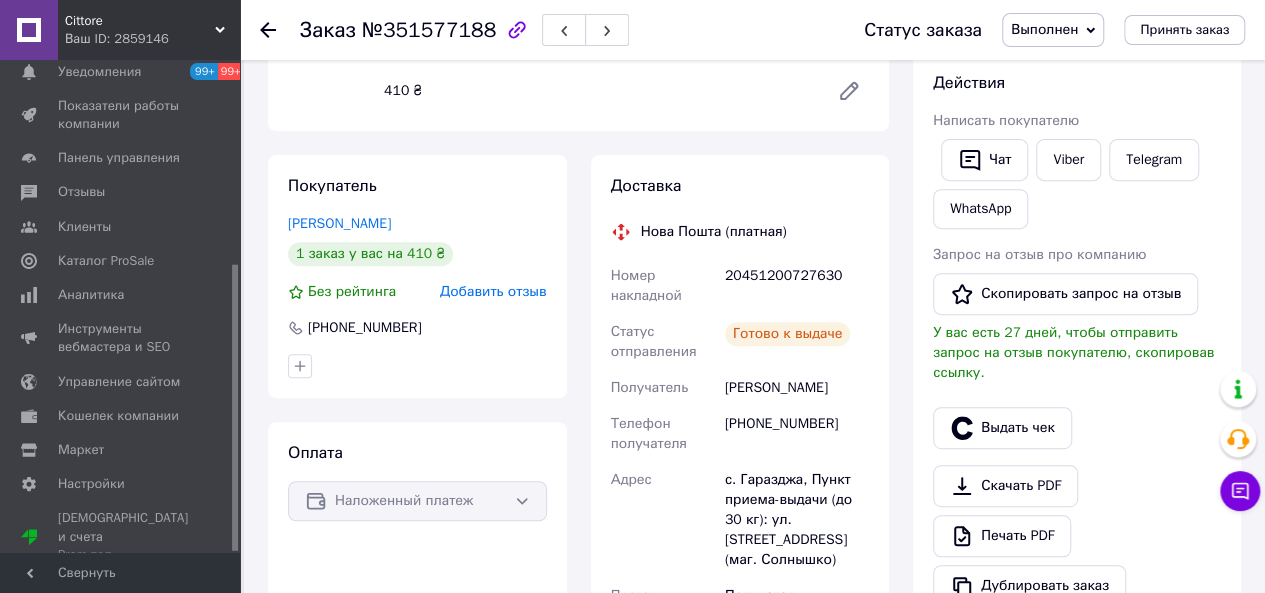 click on "Добавить отзыв" at bounding box center (493, 291) 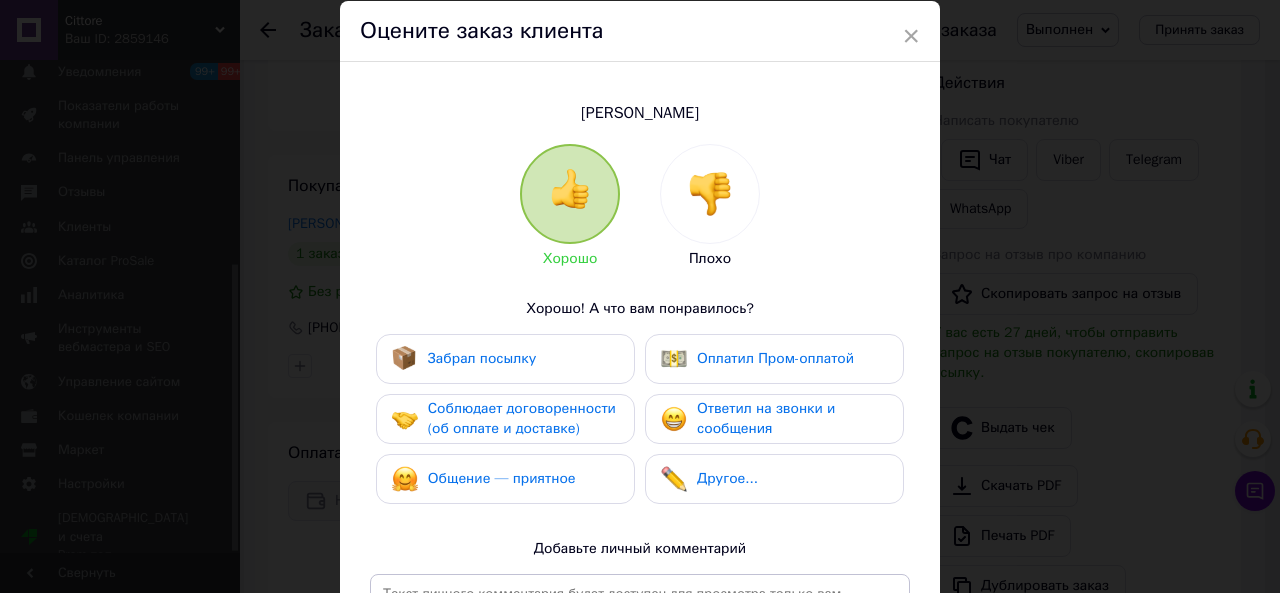 scroll, scrollTop: 100, scrollLeft: 0, axis: vertical 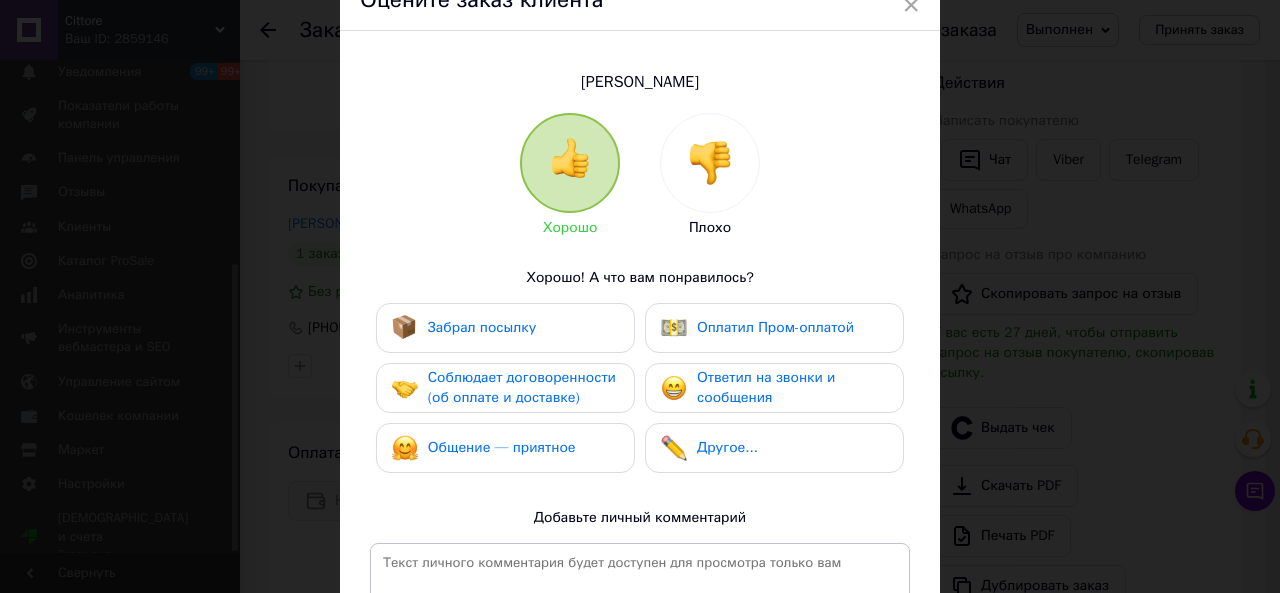 click on "Забрал посылку" at bounding box center (505, 328) 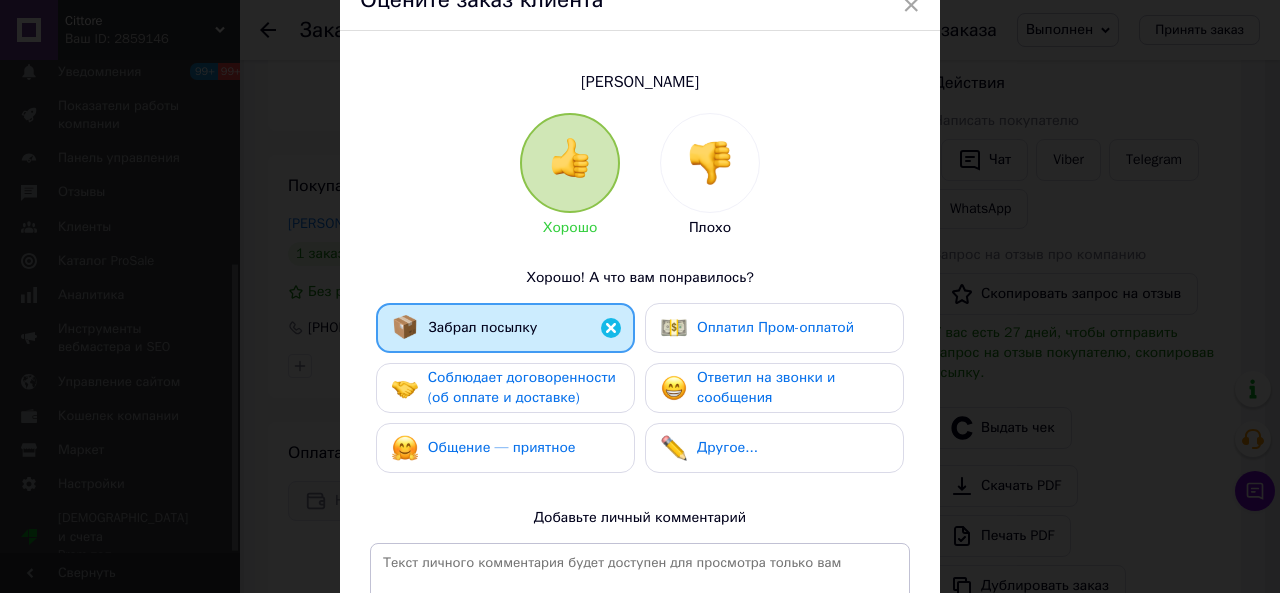 click on "Соблюдает договоренности (об оплате и доставке)" at bounding box center (522, 387) 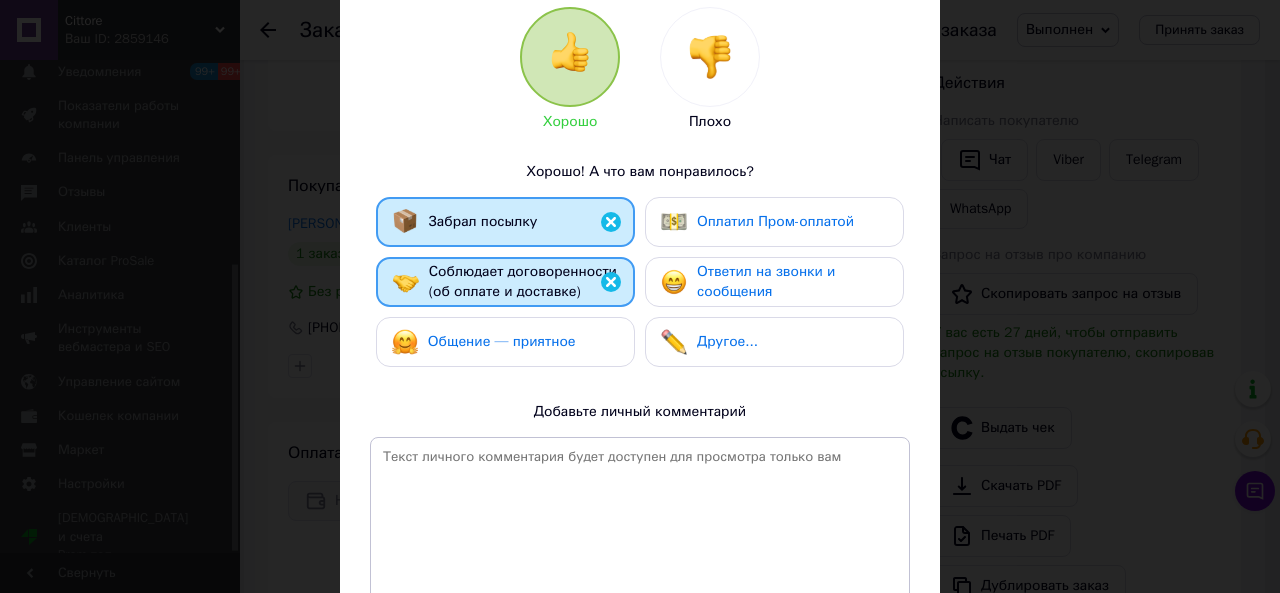 scroll, scrollTop: 300, scrollLeft: 0, axis: vertical 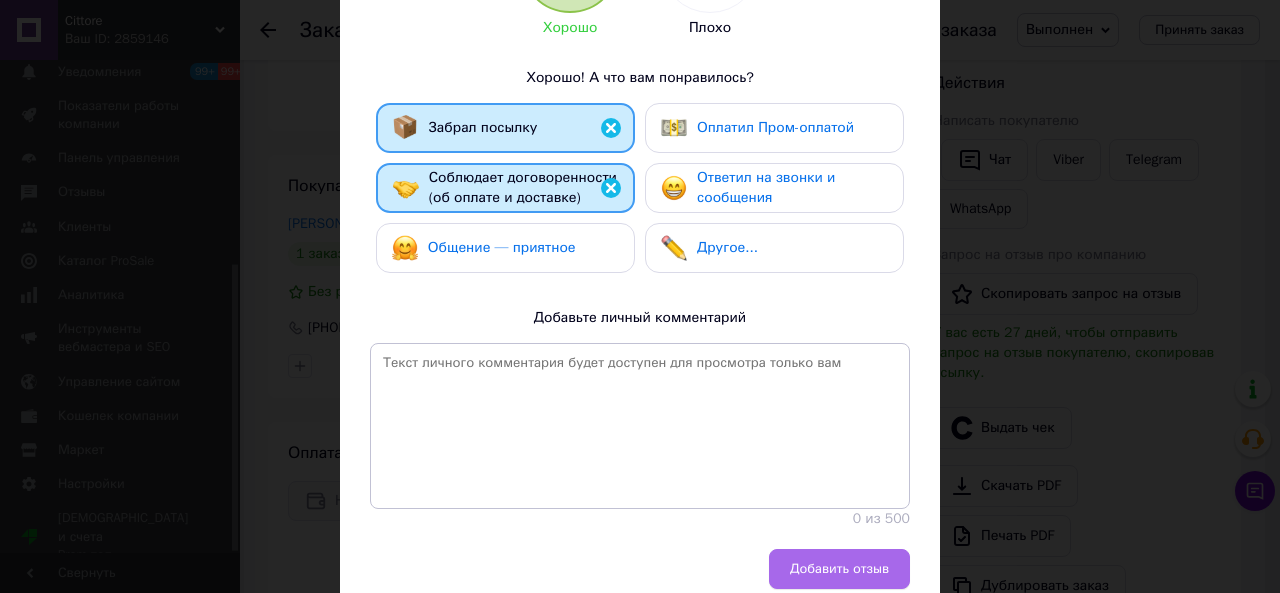 click on "Добавить отзыв" at bounding box center (839, 569) 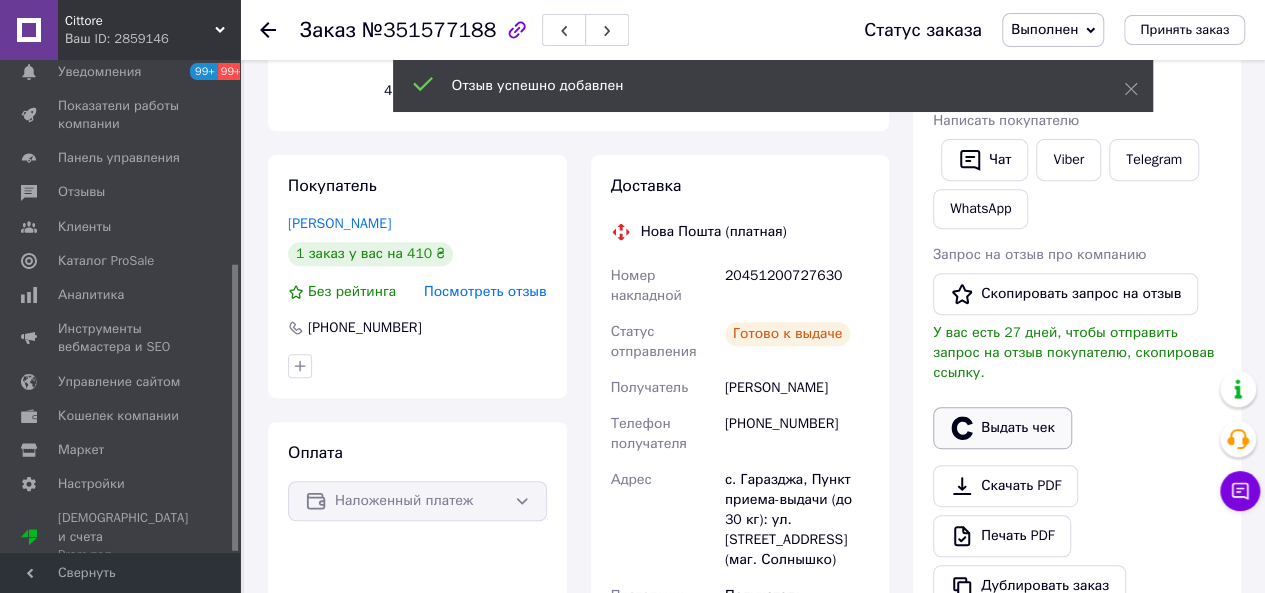 click on "Выдать чек" at bounding box center (1002, 428) 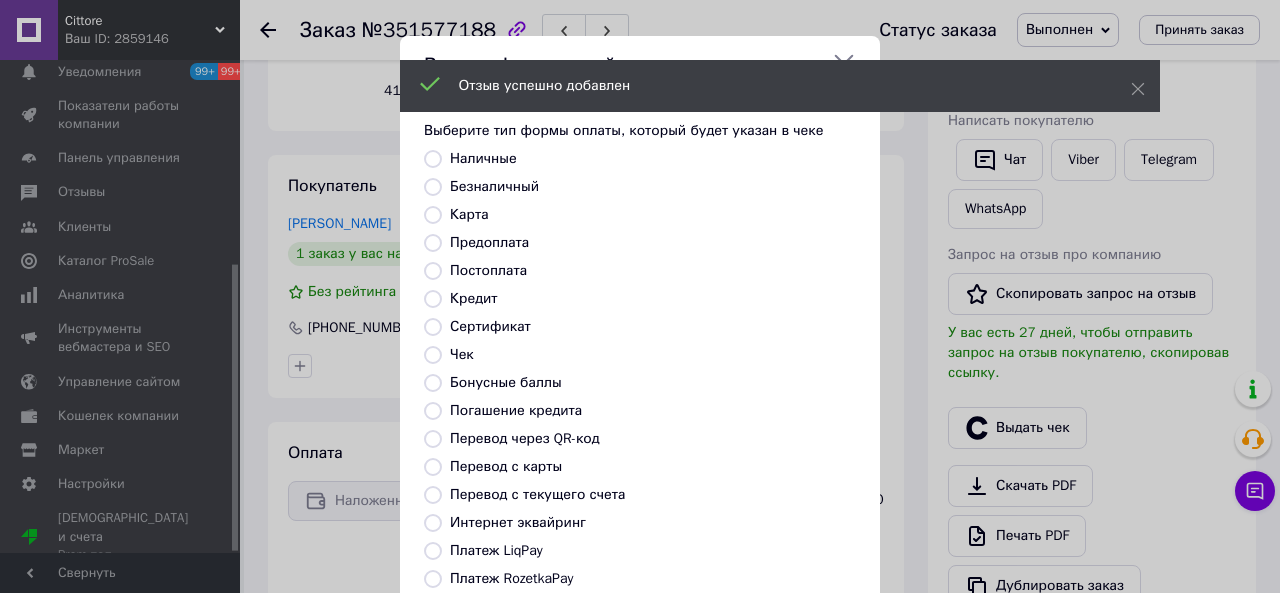 click on "Постоплата" at bounding box center [488, 270] 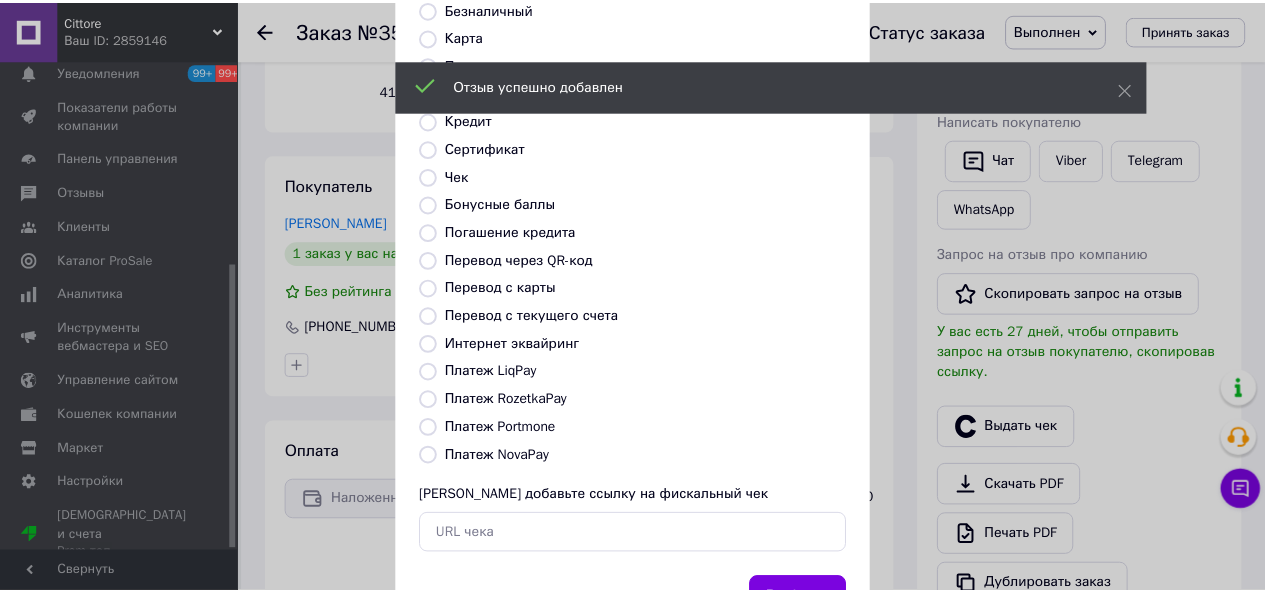 scroll, scrollTop: 264, scrollLeft: 0, axis: vertical 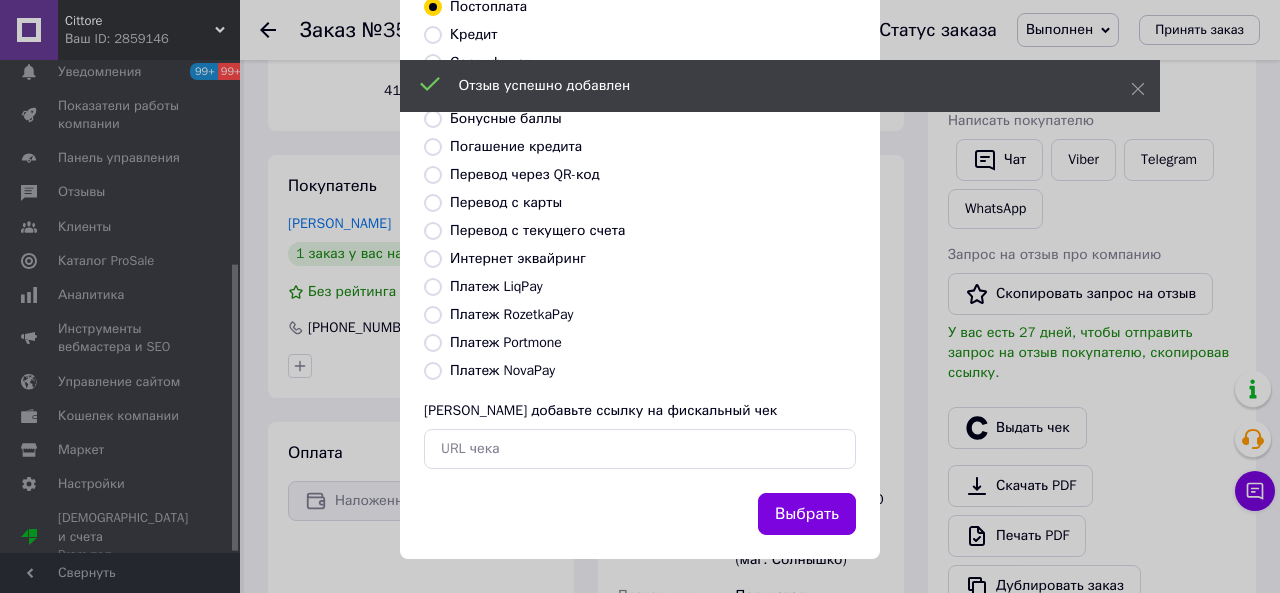 click on "Выбрать" at bounding box center [807, 514] 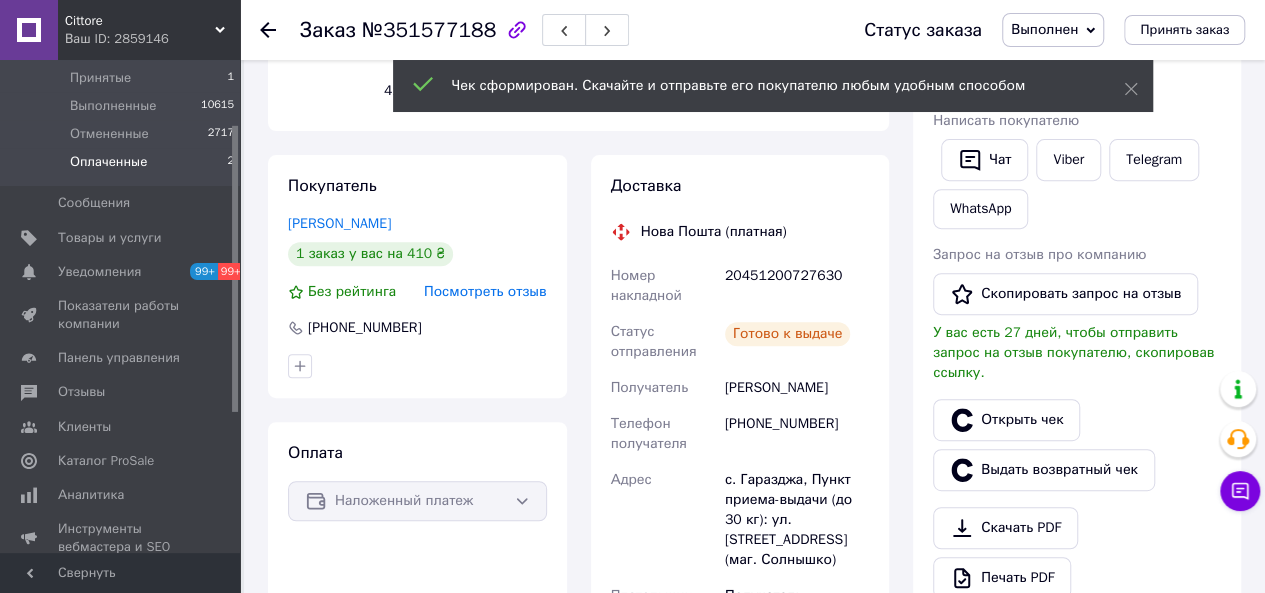 scroll, scrollTop: 49, scrollLeft: 0, axis: vertical 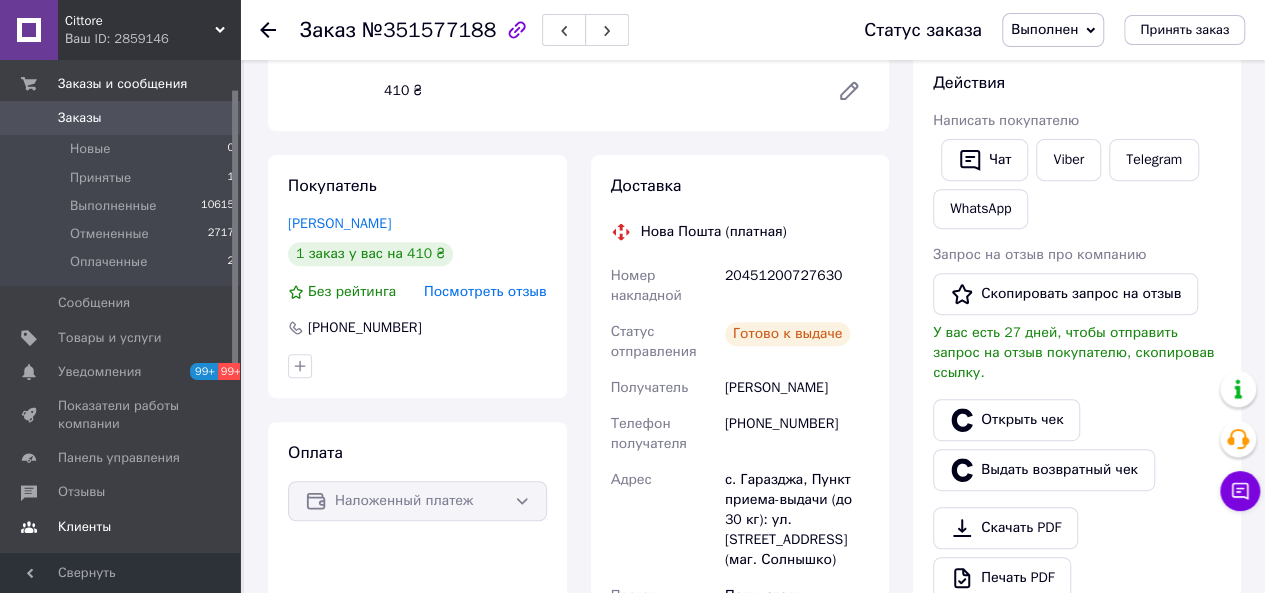 click on "Клиенты" at bounding box center (84, 527) 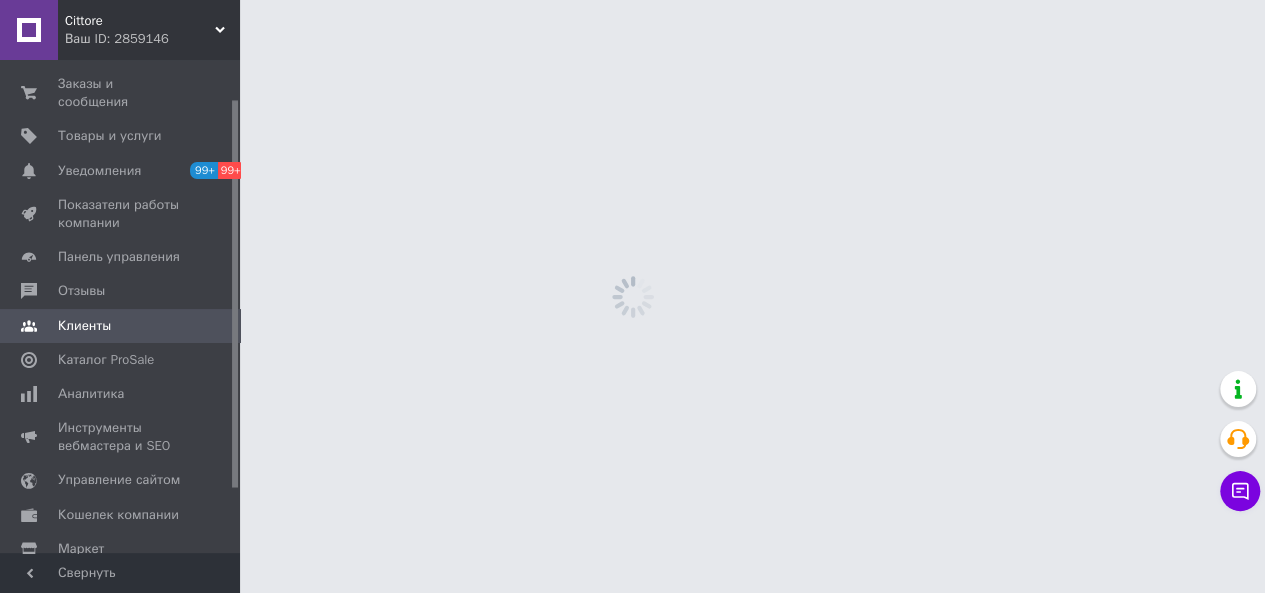 scroll, scrollTop: 0, scrollLeft: 0, axis: both 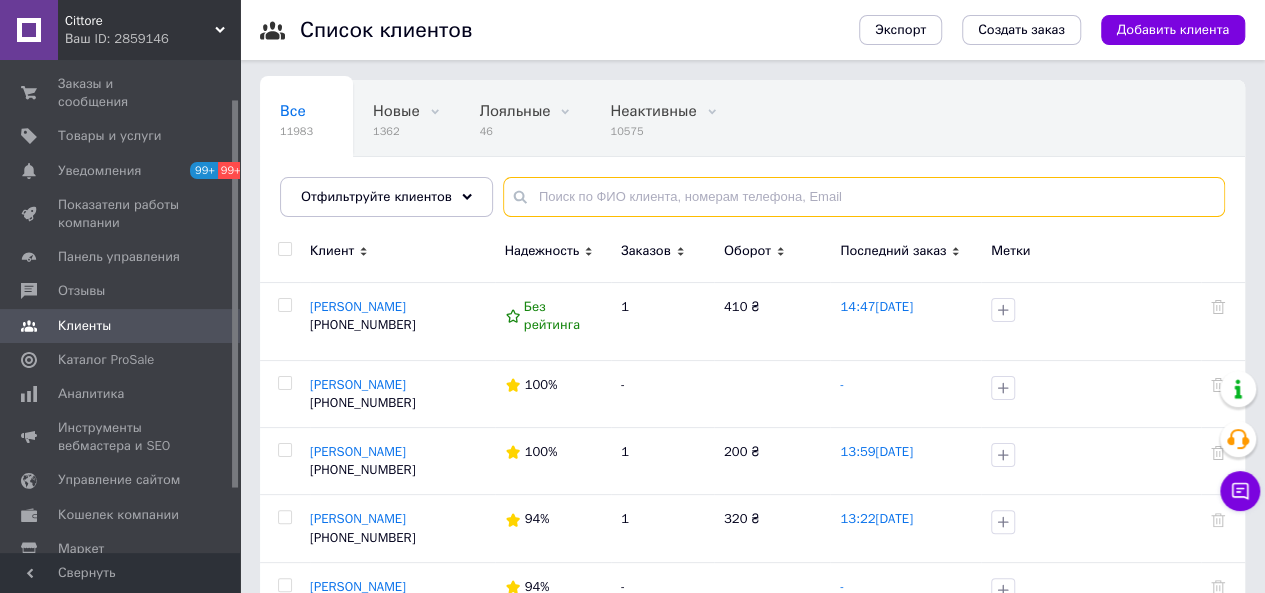 click at bounding box center (864, 197) 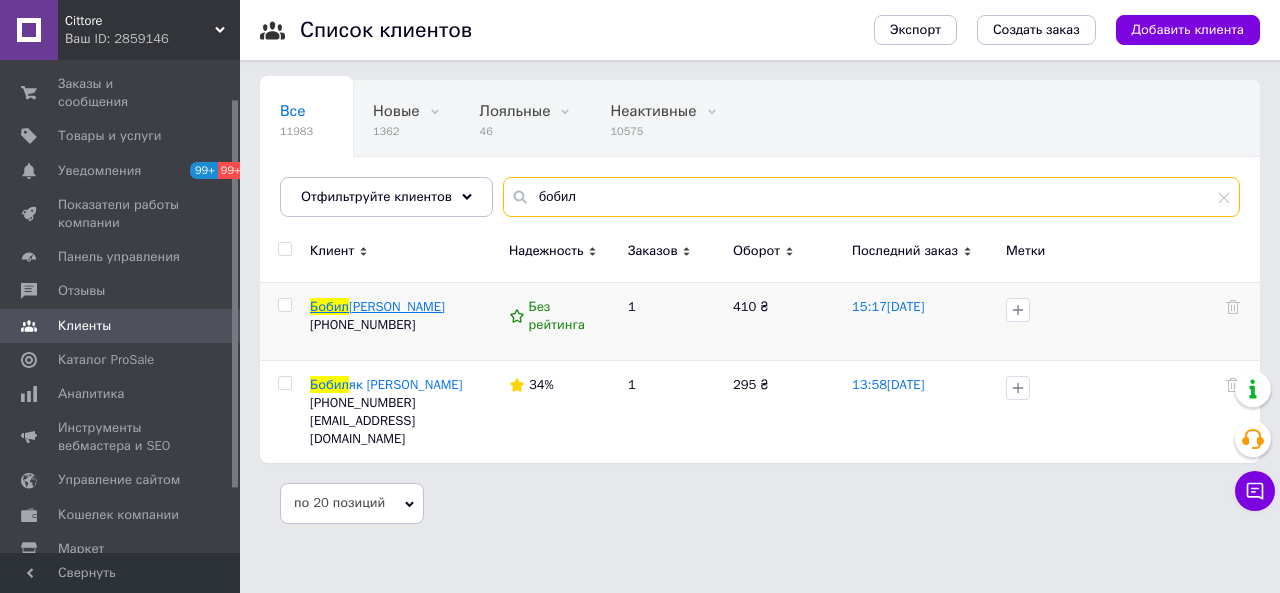 type on "бобил" 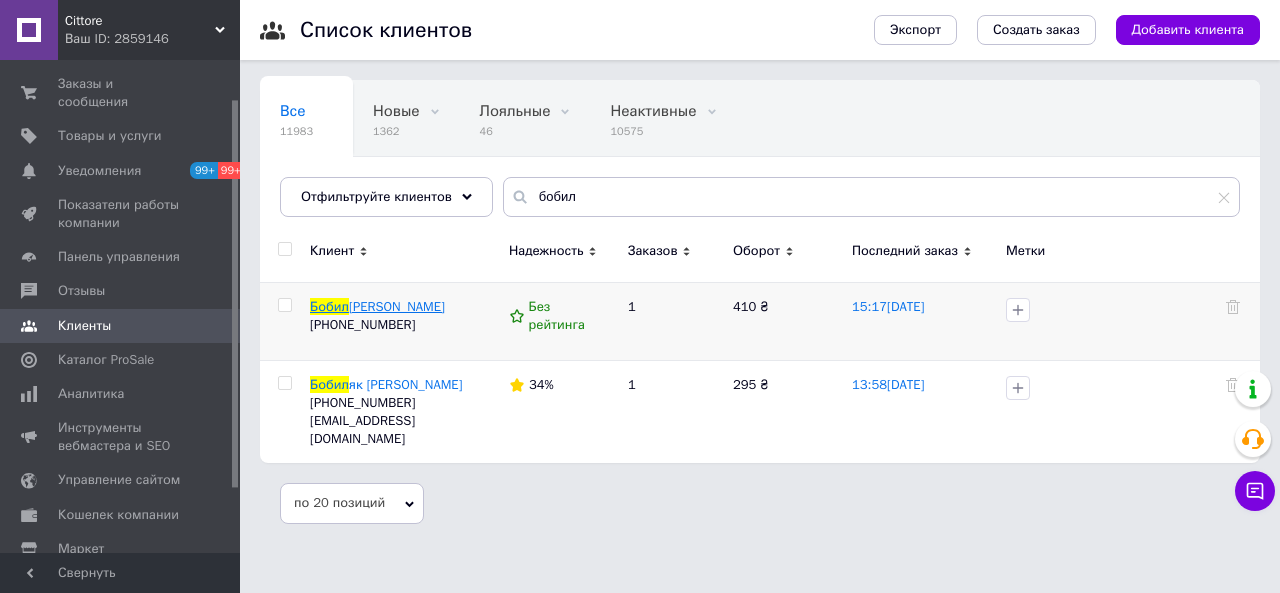 click on "ьов Юрій" at bounding box center (397, 306) 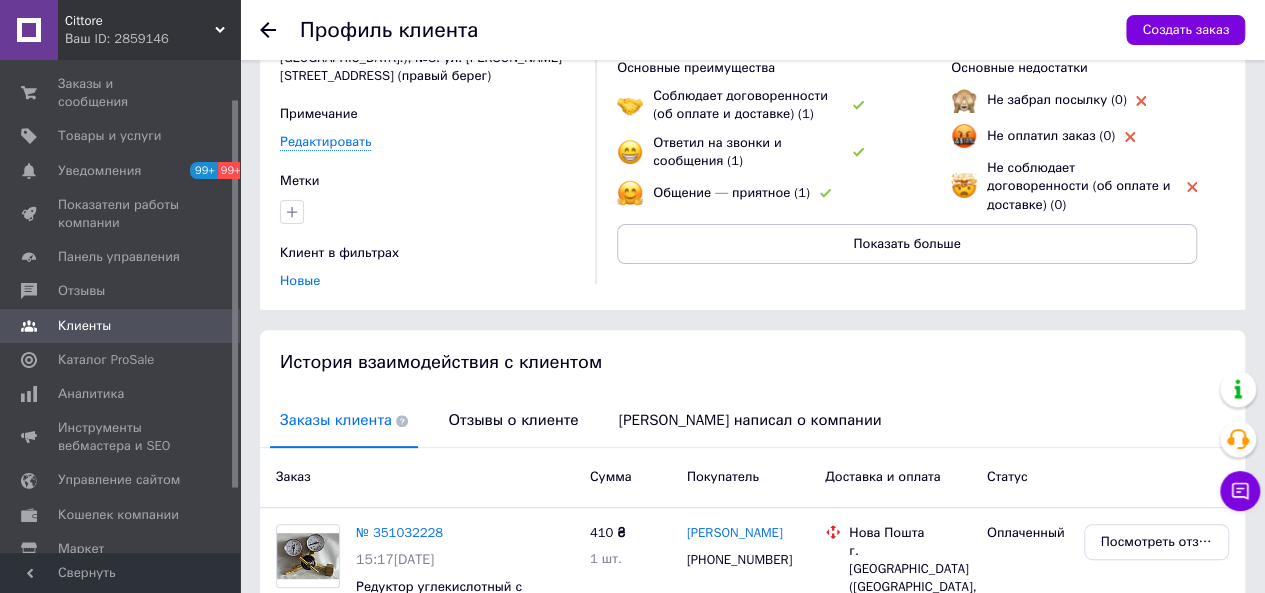 scroll, scrollTop: 300, scrollLeft: 0, axis: vertical 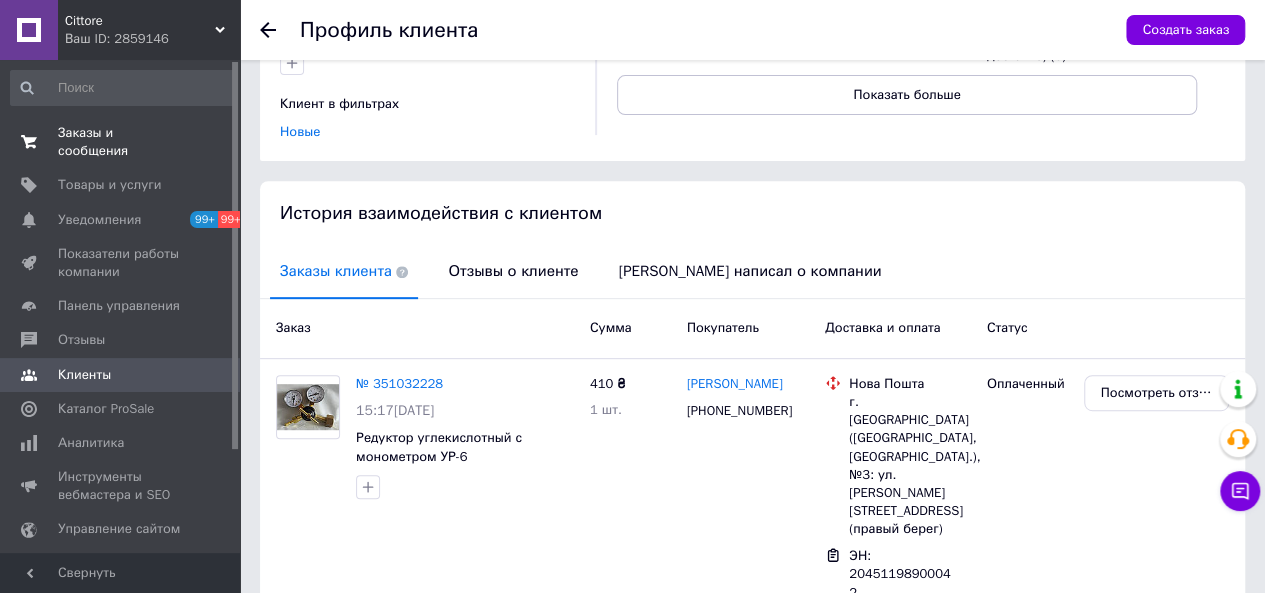 click on "Заказы и сообщения" at bounding box center [121, 142] 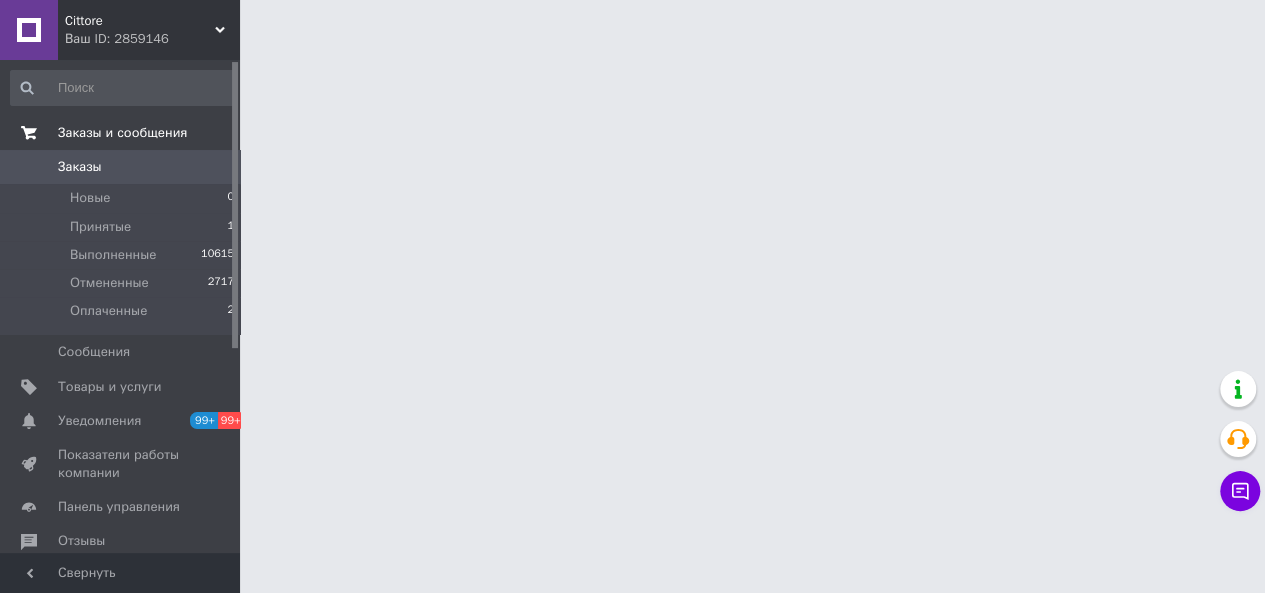 scroll, scrollTop: 0, scrollLeft: 0, axis: both 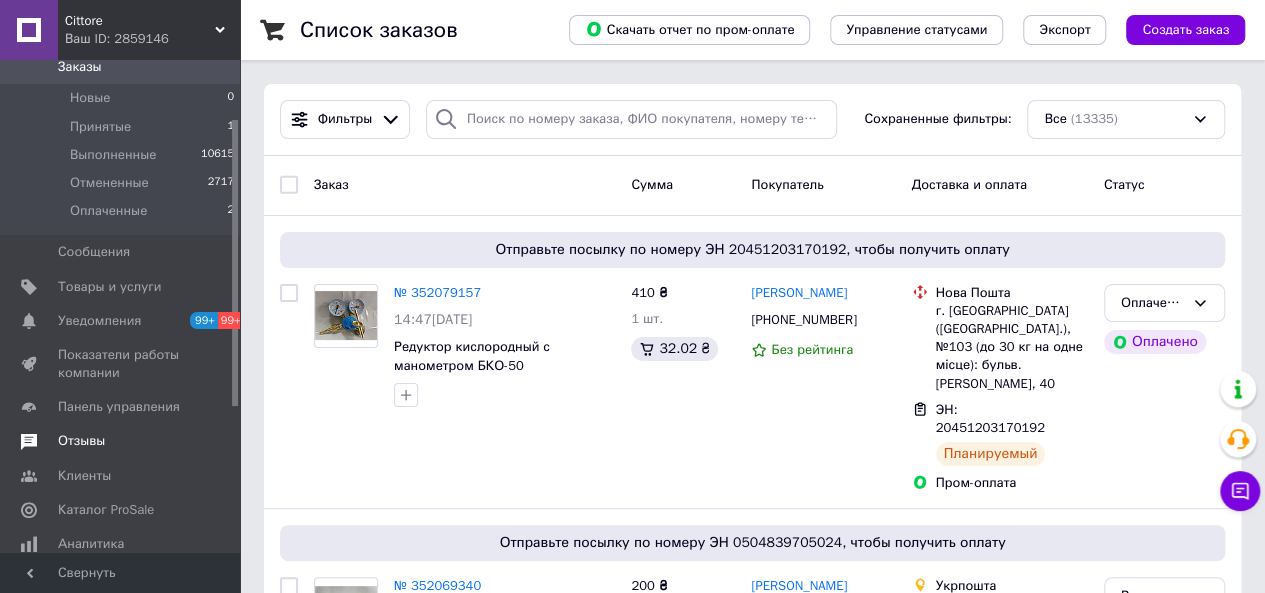 click on "Отзывы" at bounding box center (81, 441) 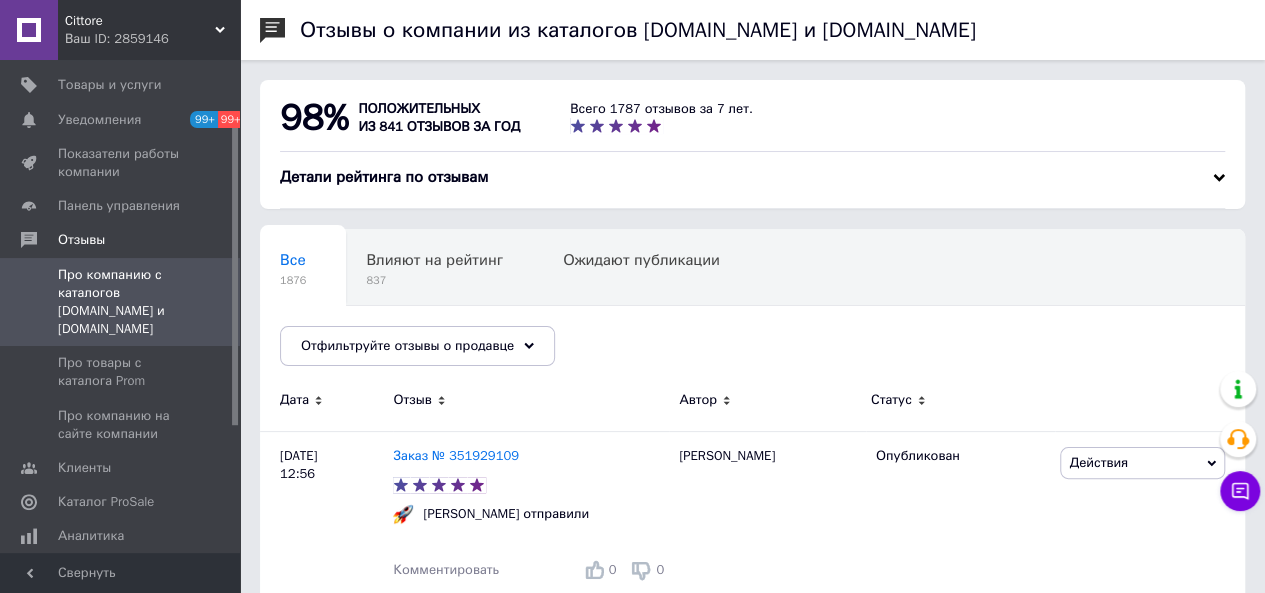 scroll, scrollTop: 200, scrollLeft: 0, axis: vertical 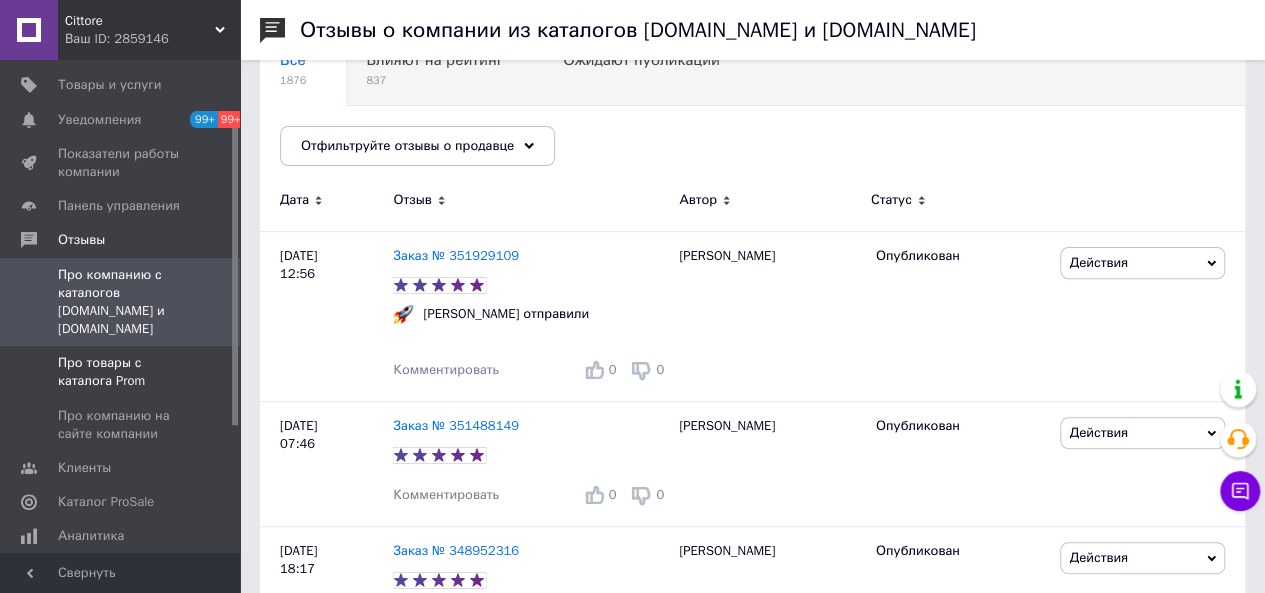 click on "Про товары с каталога Prom" at bounding box center [121, 372] 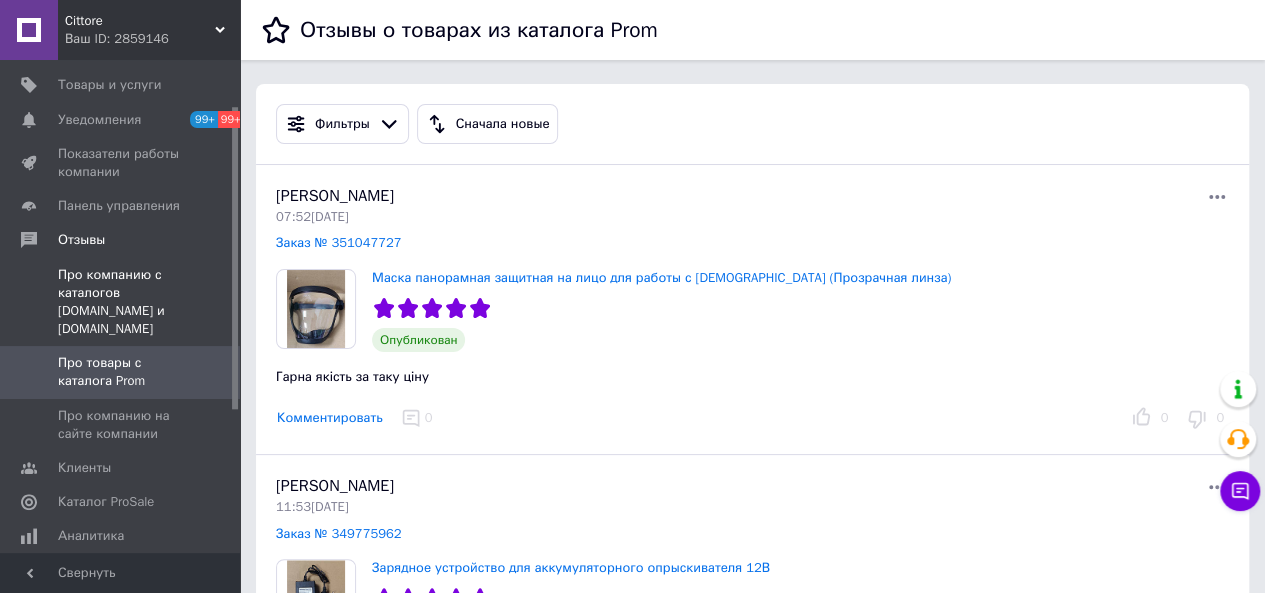 scroll, scrollTop: 0, scrollLeft: 0, axis: both 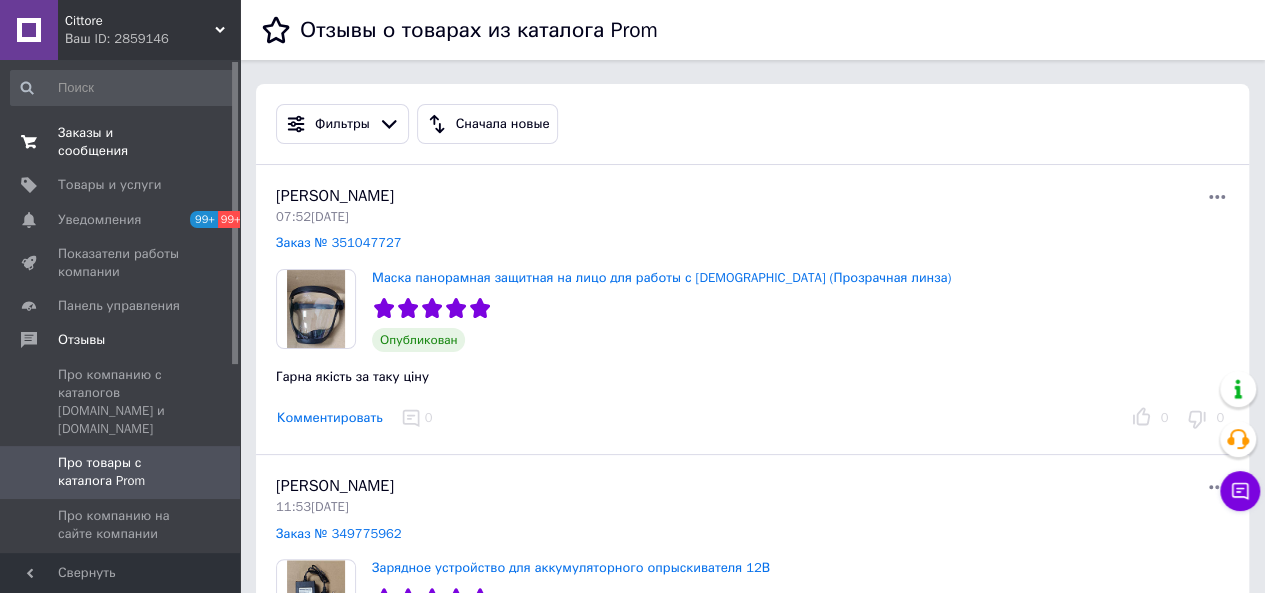 click on "Заказы и сообщения" at bounding box center [121, 142] 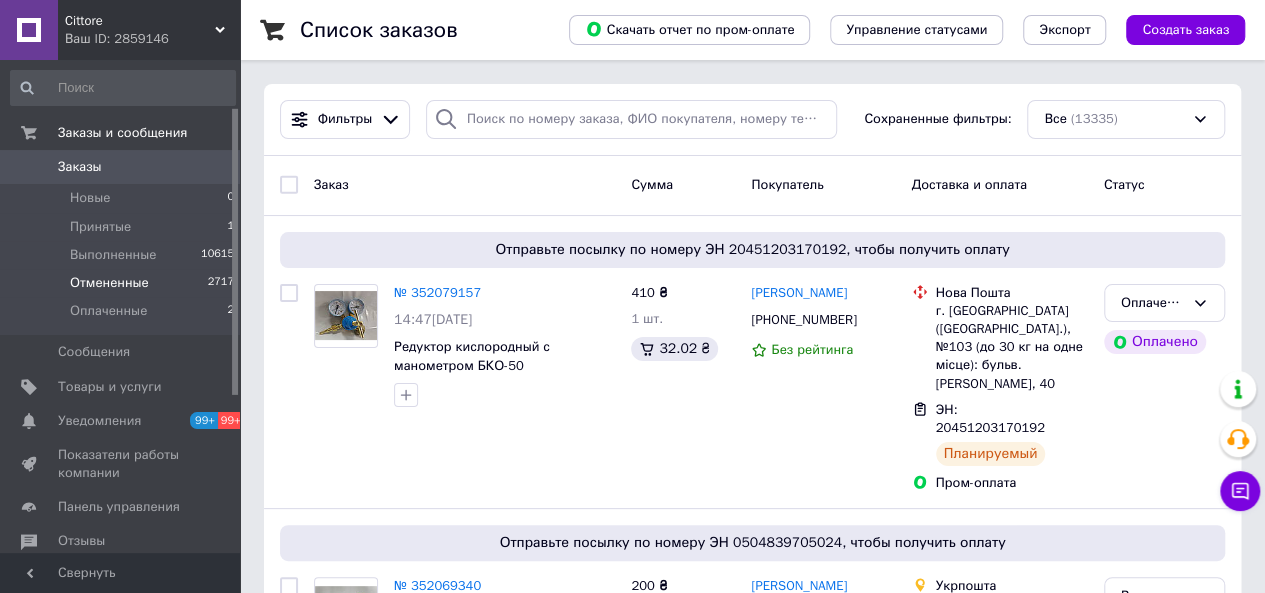 scroll, scrollTop: 200, scrollLeft: 0, axis: vertical 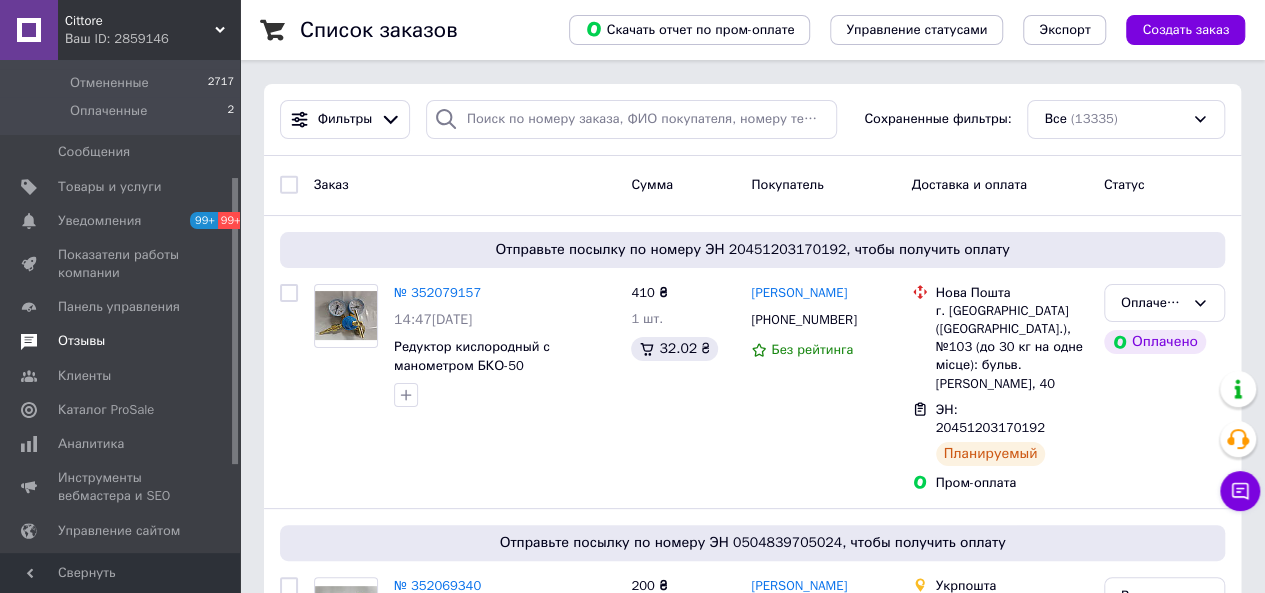 click on "Отзывы" at bounding box center [81, 341] 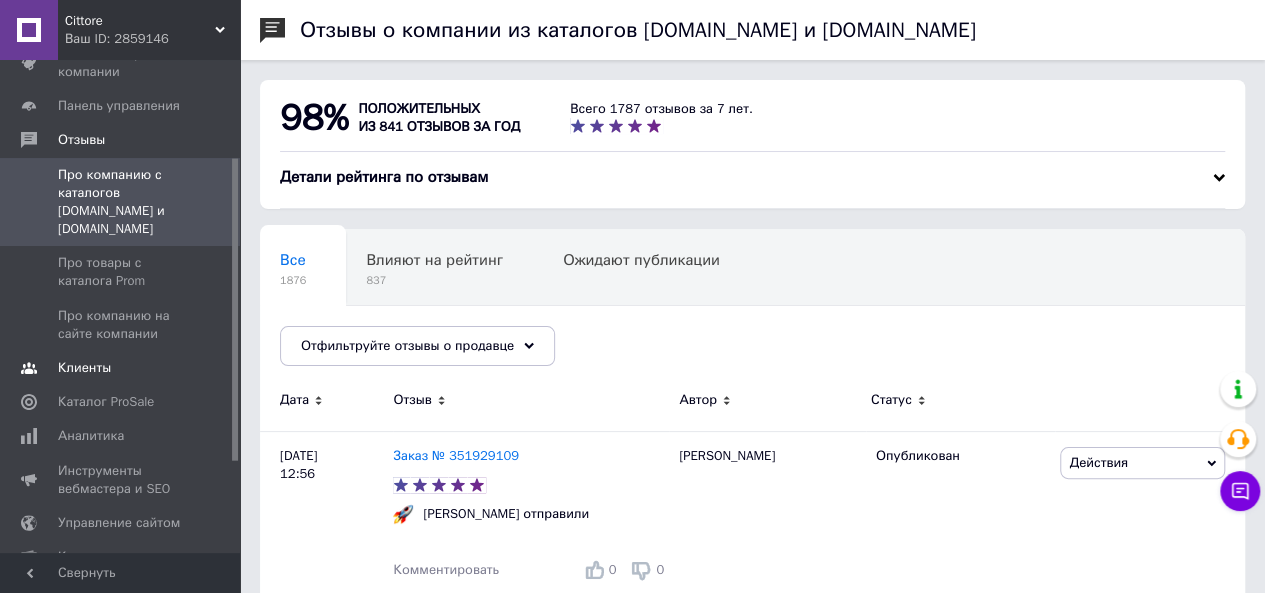 scroll, scrollTop: 0, scrollLeft: 0, axis: both 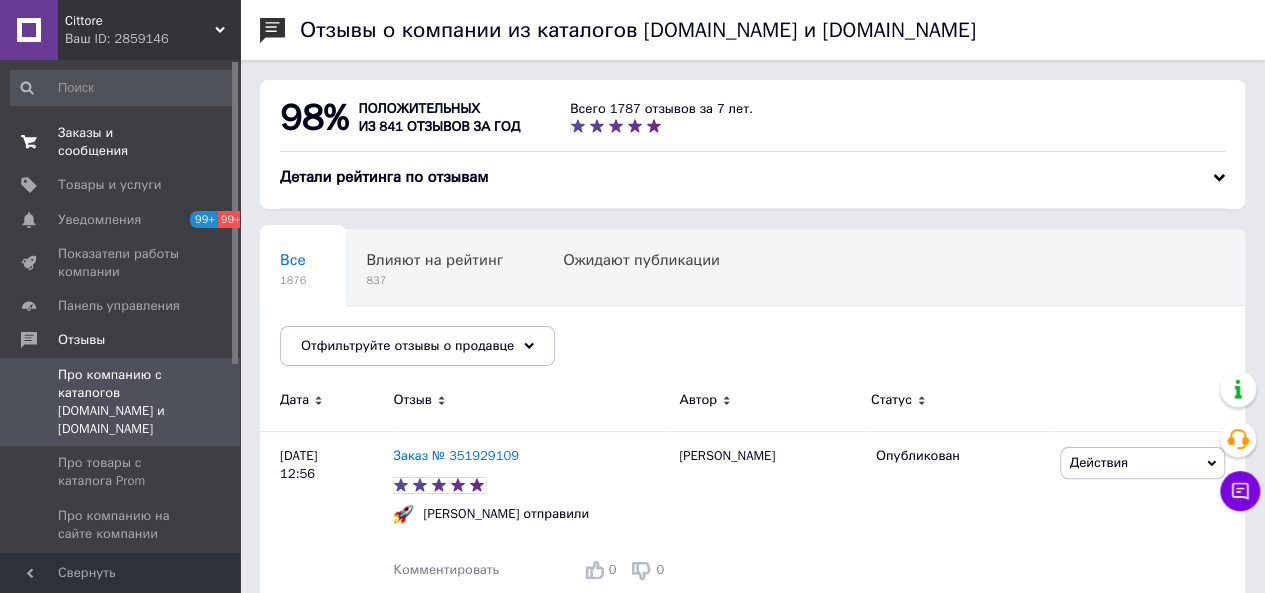 click on "Заказы и сообщения" at bounding box center (121, 142) 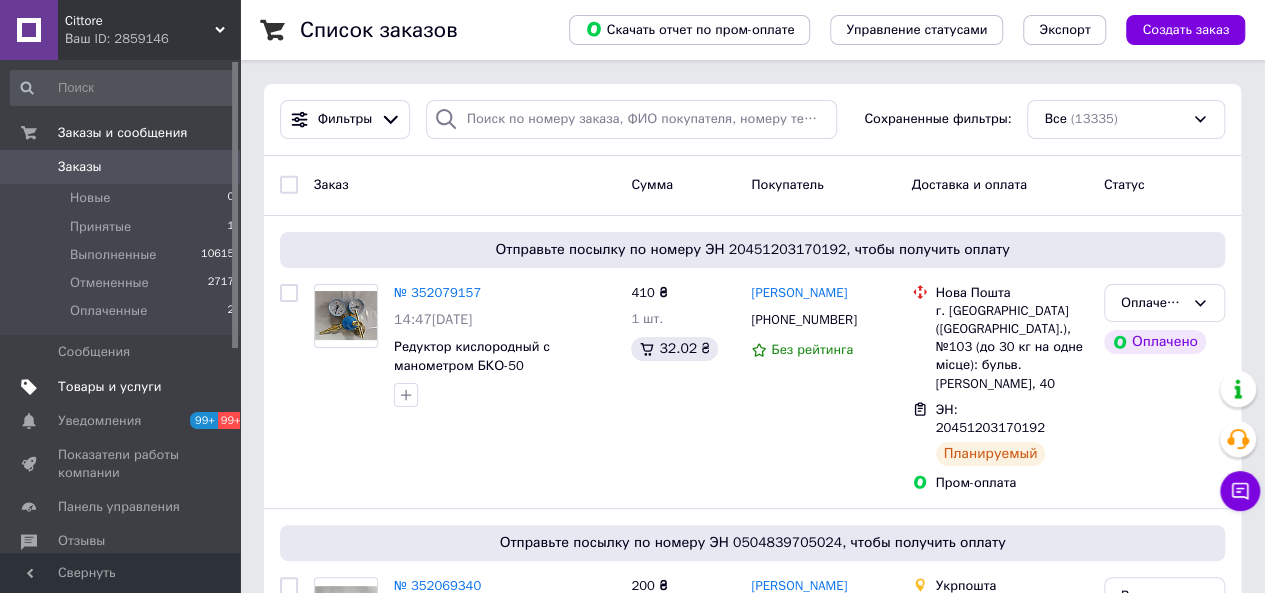 scroll, scrollTop: 200, scrollLeft: 0, axis: vertical 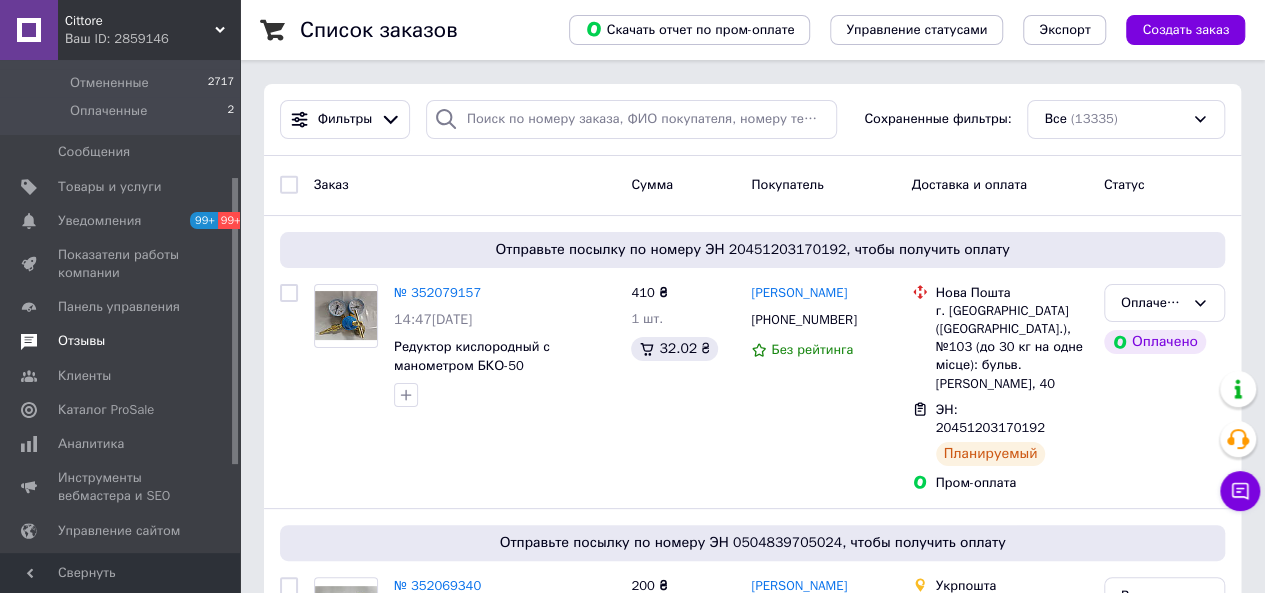 click on "Отзывы" at bounding box center [81, 341] 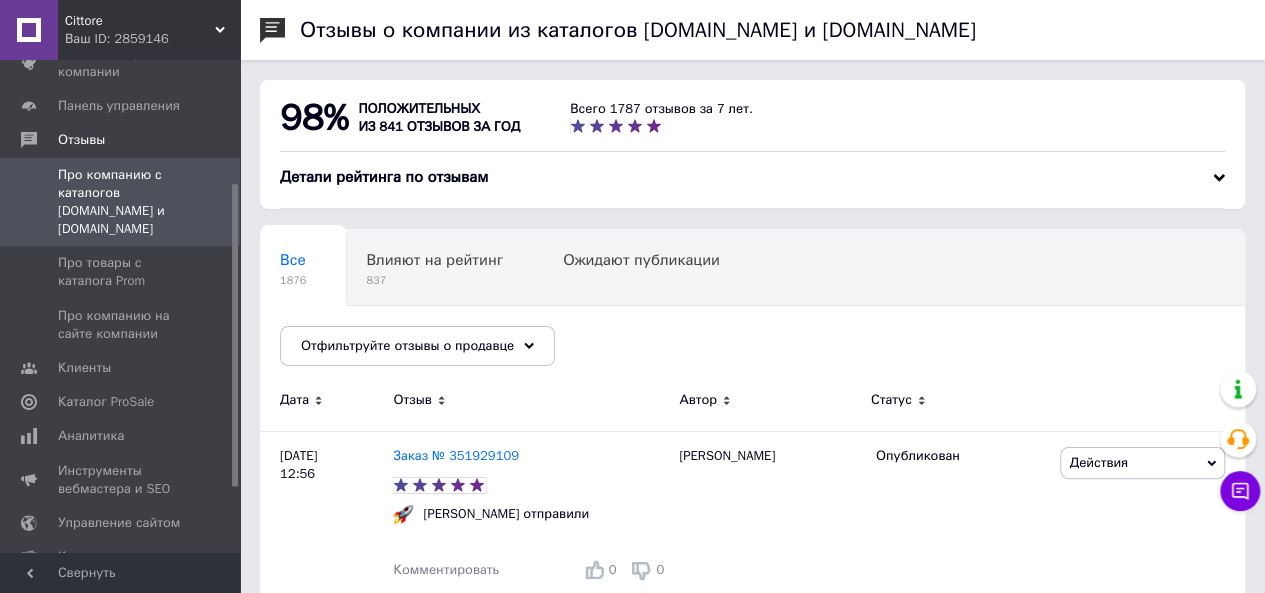 scroll, scrollTop: 300, scrollLeft: 0, axis: vertical 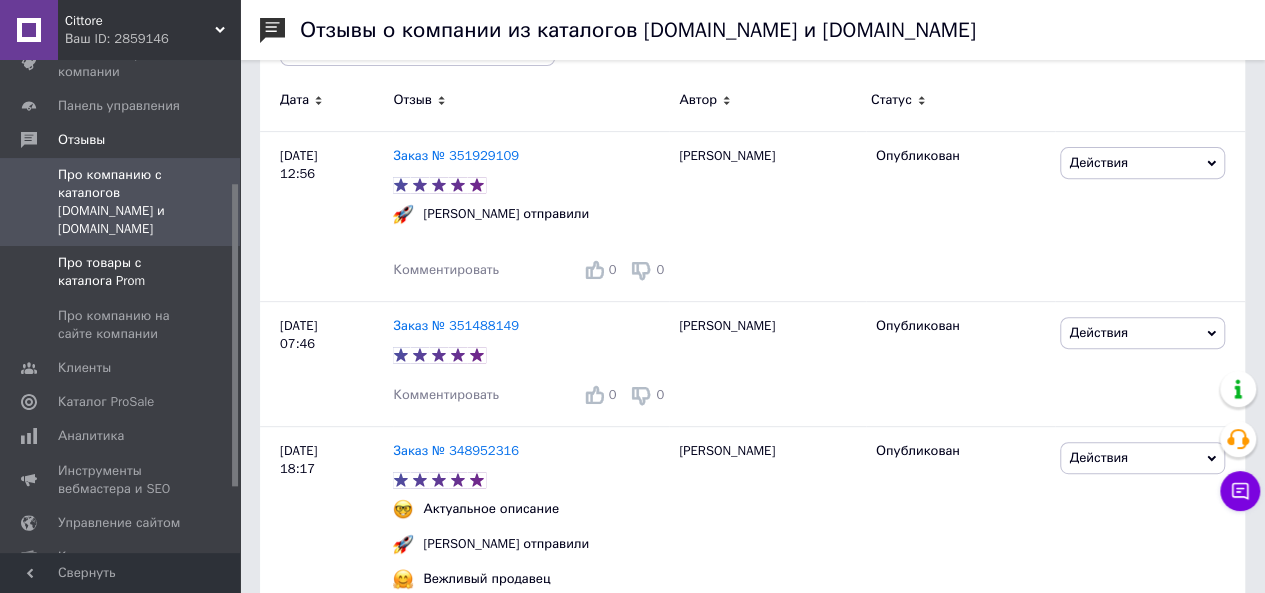 click on "Про товары с каталога Prom" at bounding box center [121, 272] 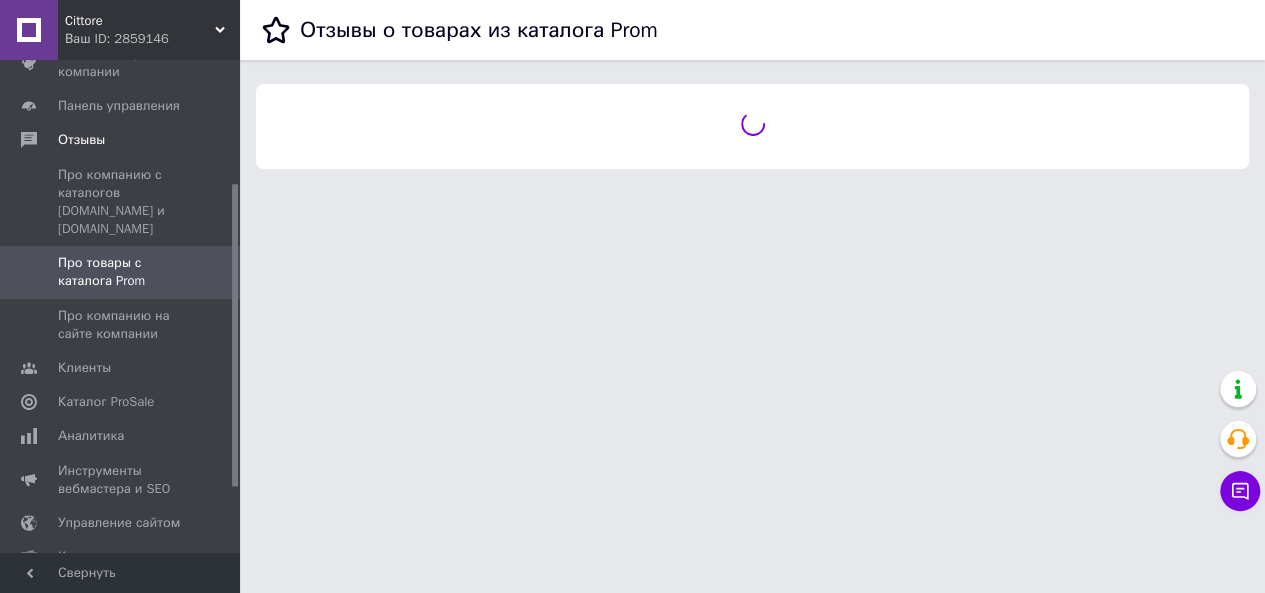 scroll, scrollTop: 0, scrollLeft: 0, axis: both 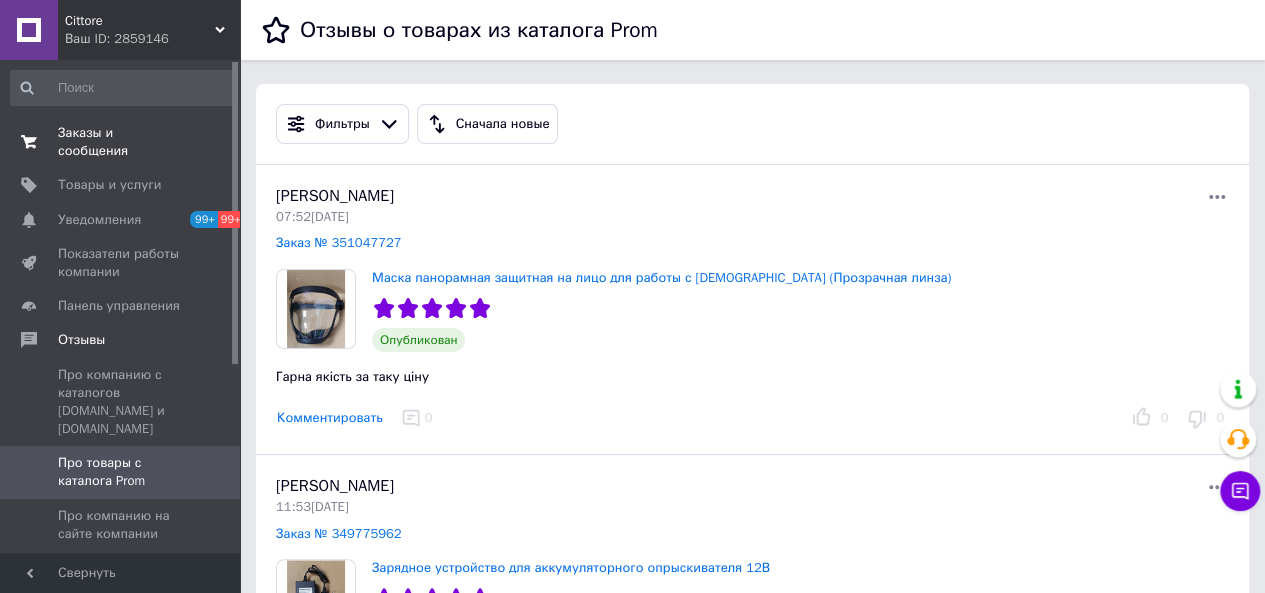click on "Заказы и сообщения 0 0" at bounding box center (123, 142) 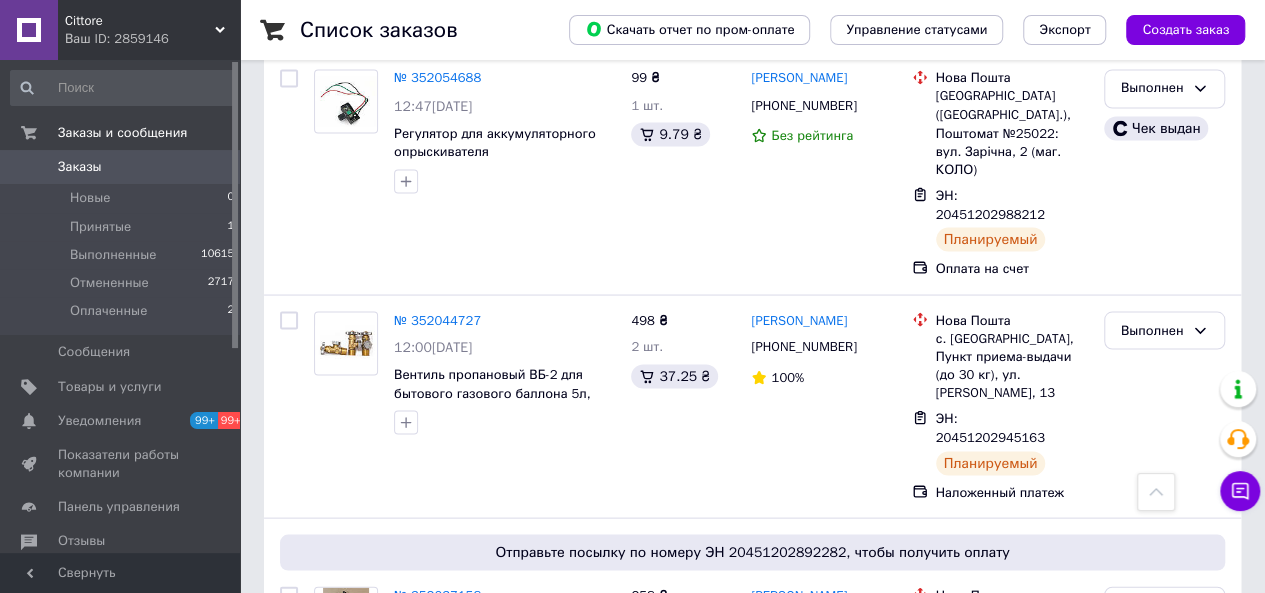 scroll, scrollTop: 1900, scrollLeft: 0, axis: vertical 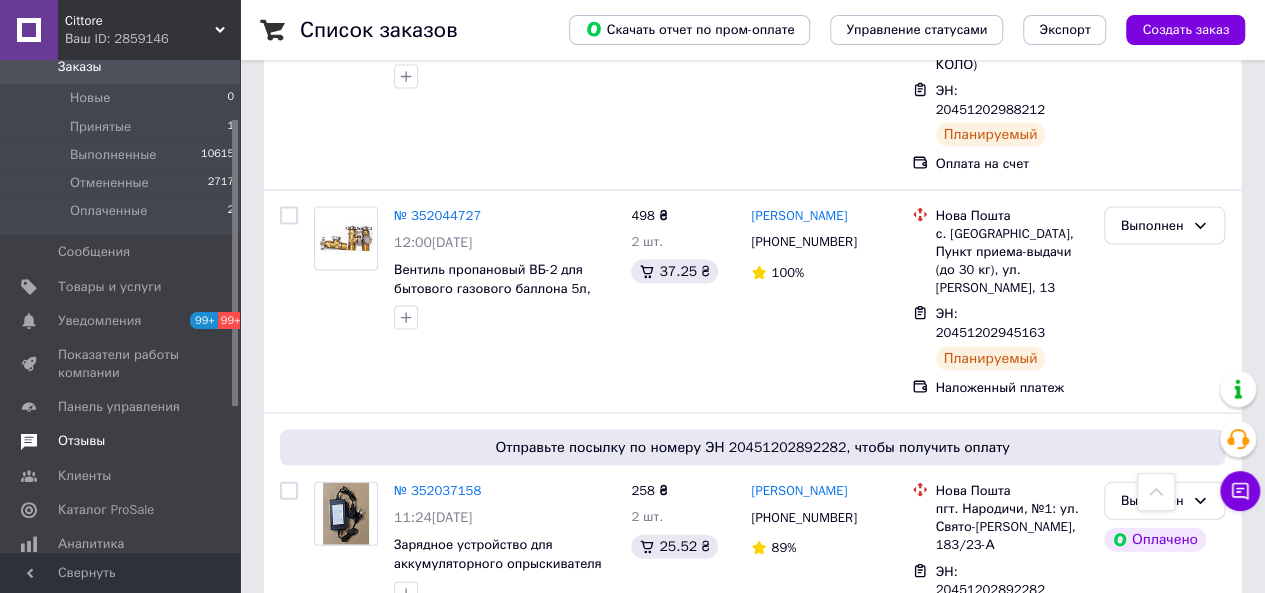 click on "Отзывы" at bounding box center [121, 441] 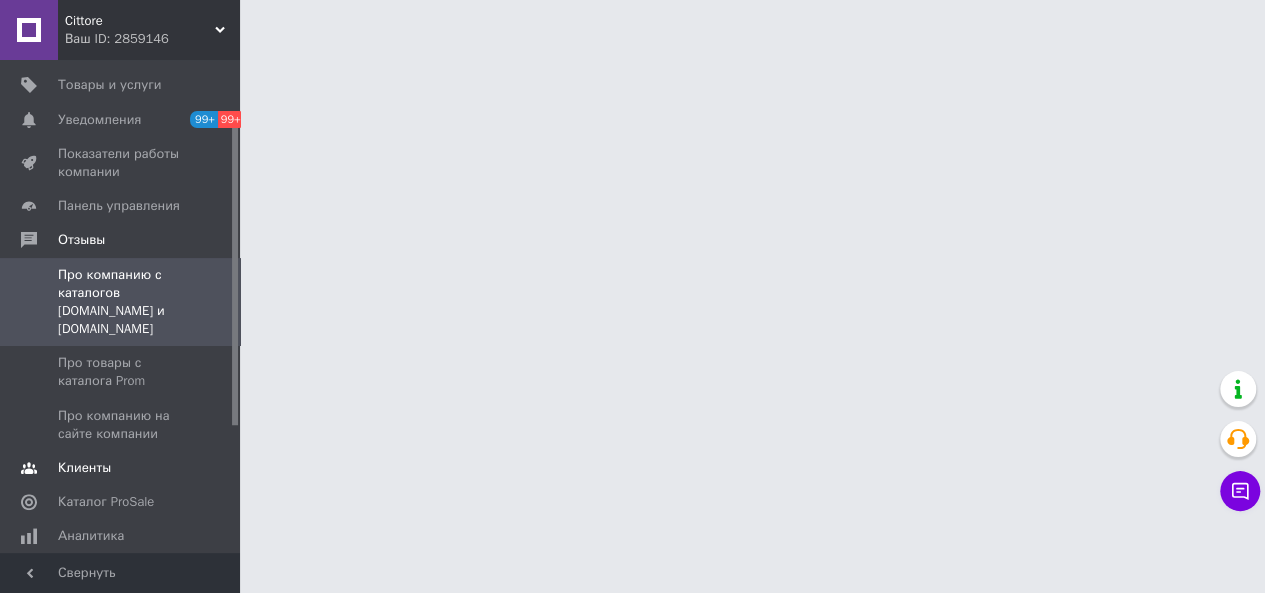 scroll, scrollTop: 0, scrollLeft: 0, axis: both 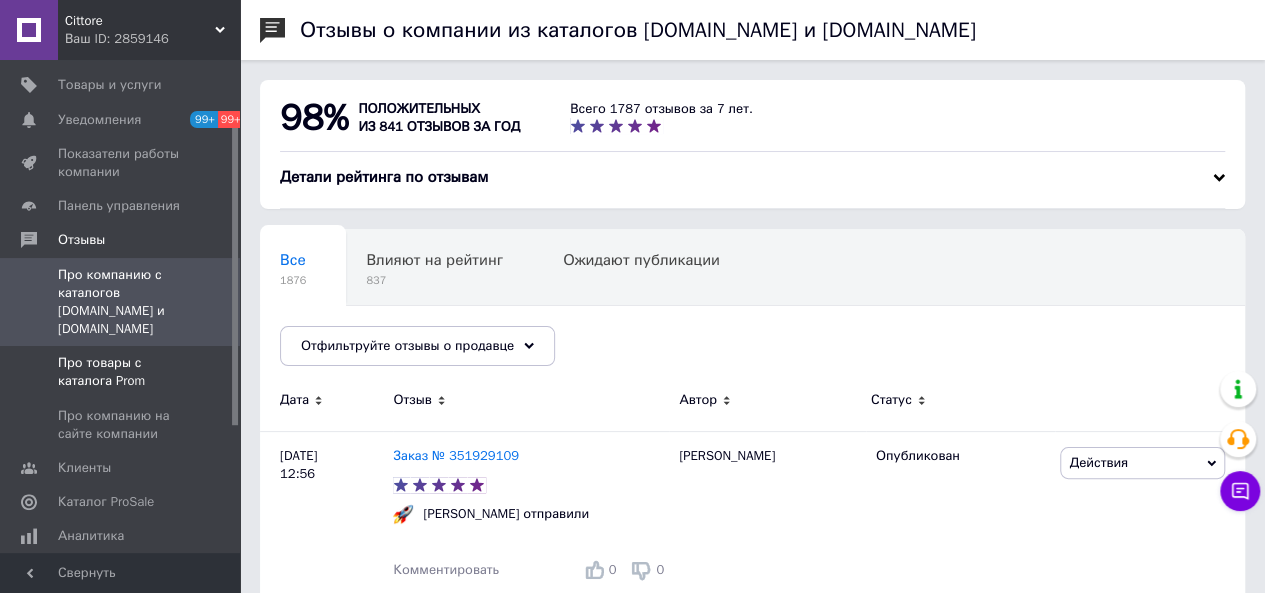 click on "Про товары с каталога Prom" at bounding box center (121, 372) 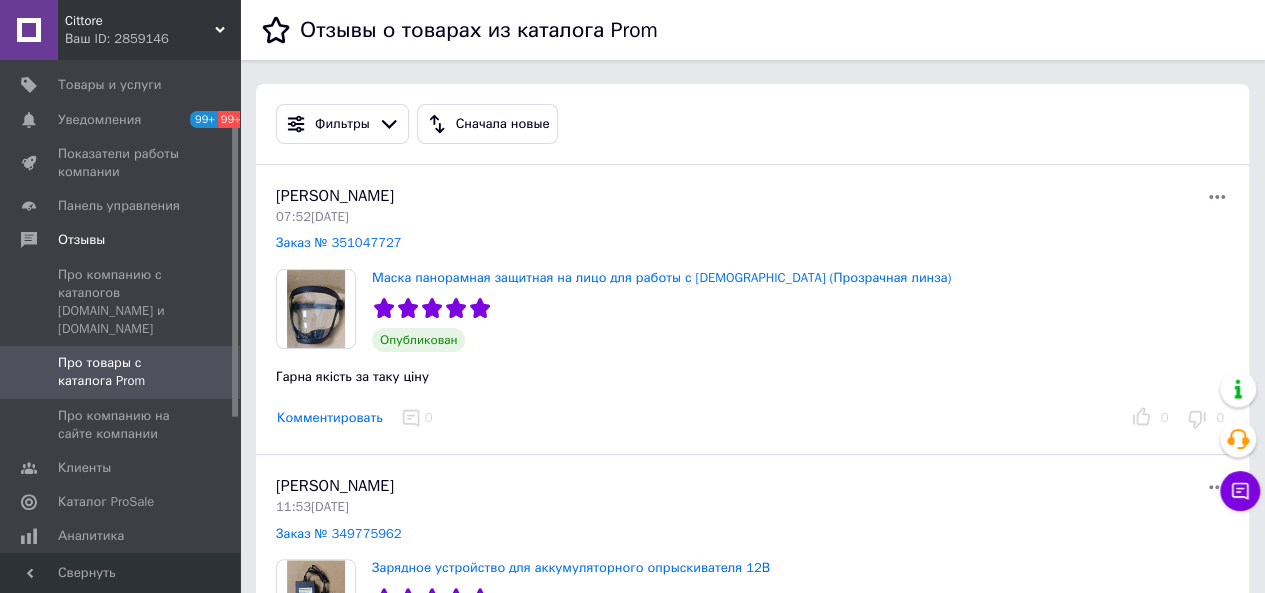 scroll, scrollTop: 0, scrollLeft: 0, axis: both 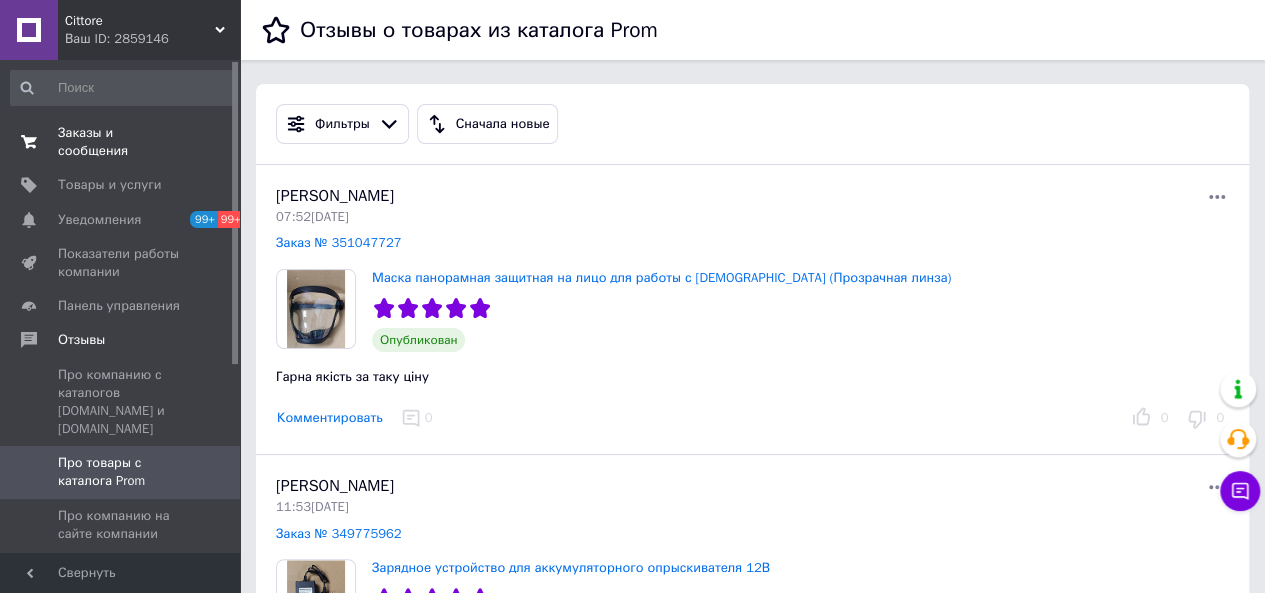 click on "Заказы и сообщения" at bounding box center [121, 142] 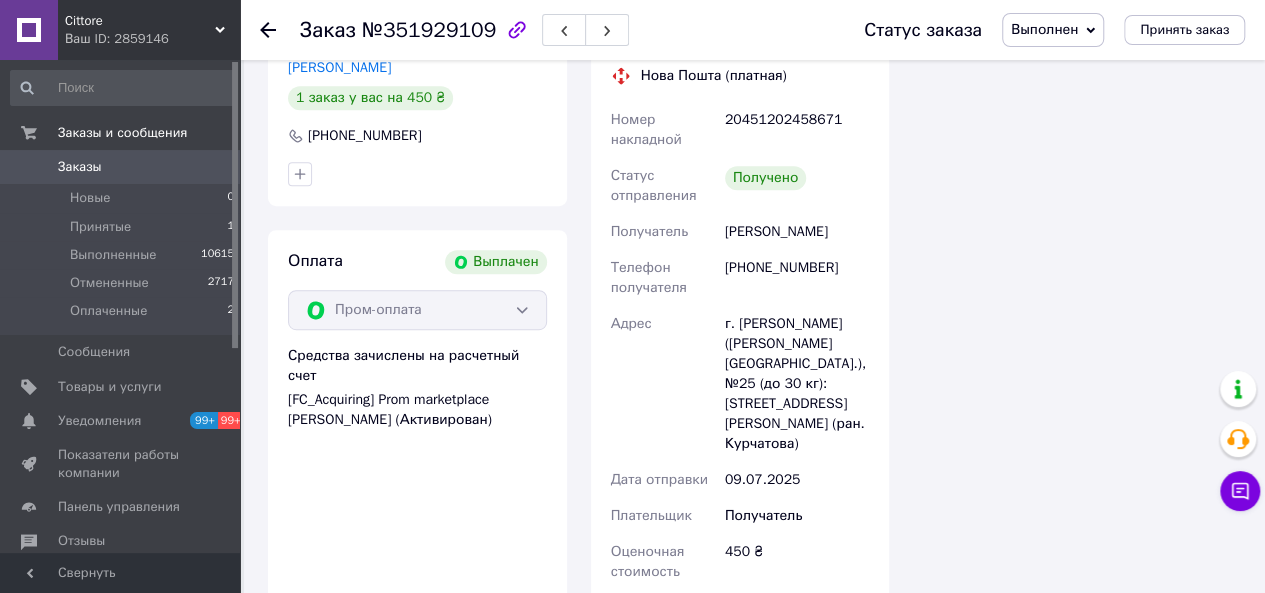 scroll, scrollTop: 500, scrollLeft: 0, axis: vertical 